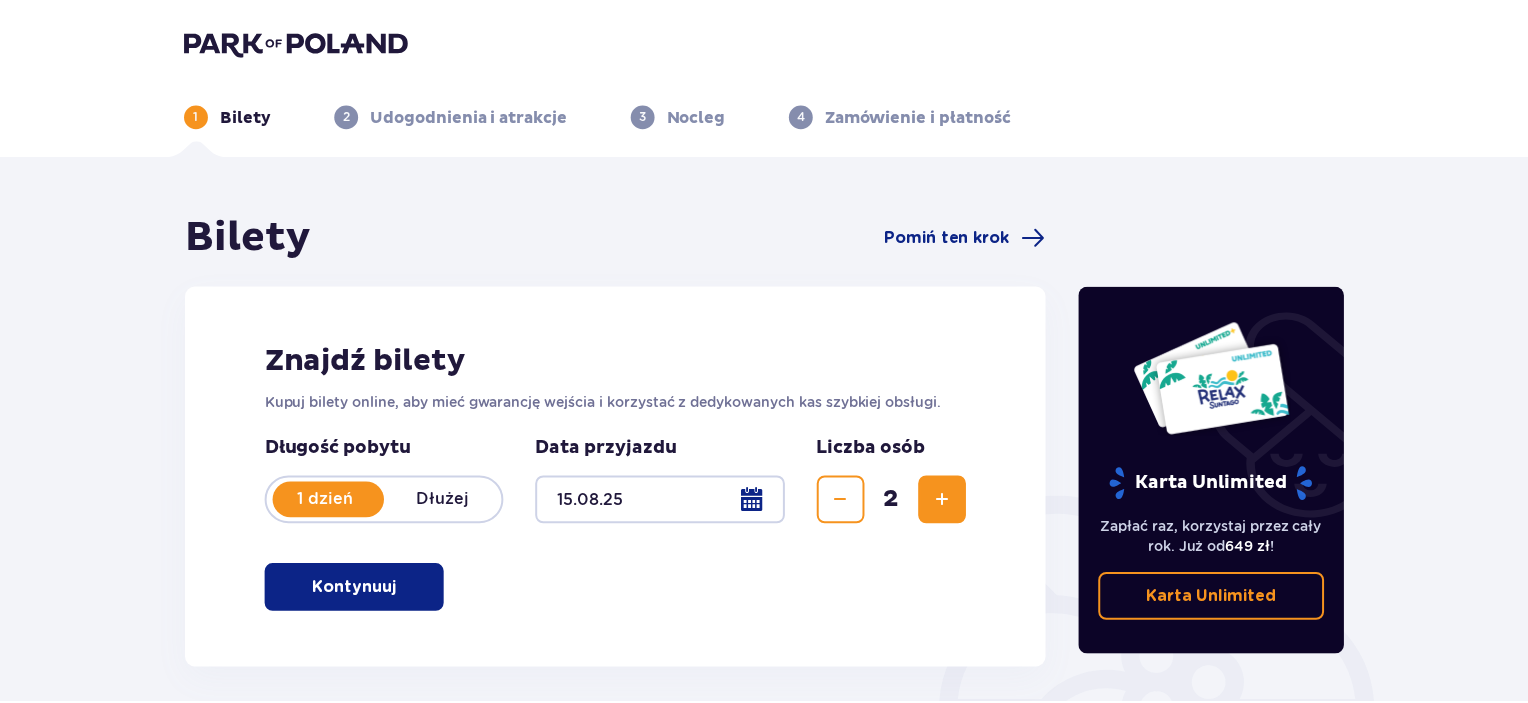 scroll, scrollTop: 0, scrollLeft: 0, axis: both 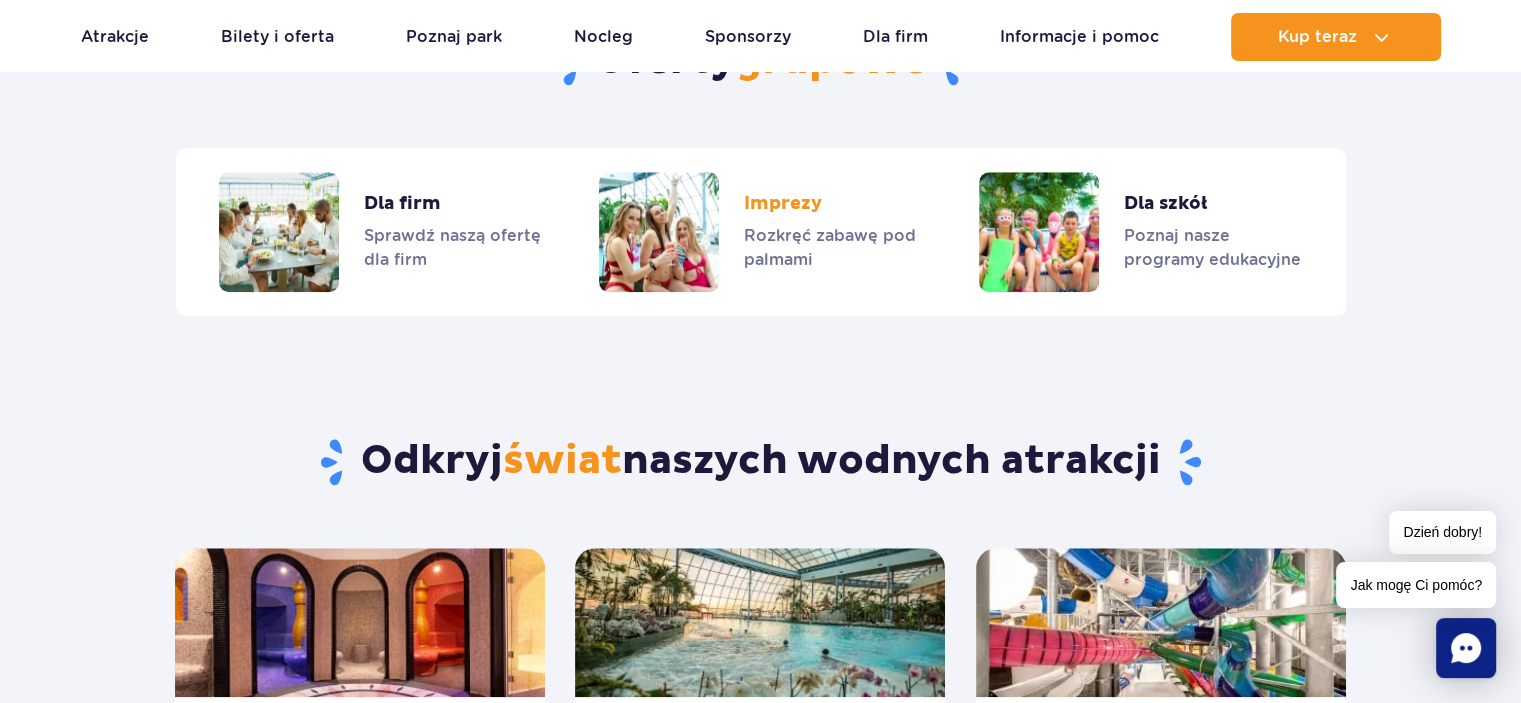 click at bounding box center (760, 232) 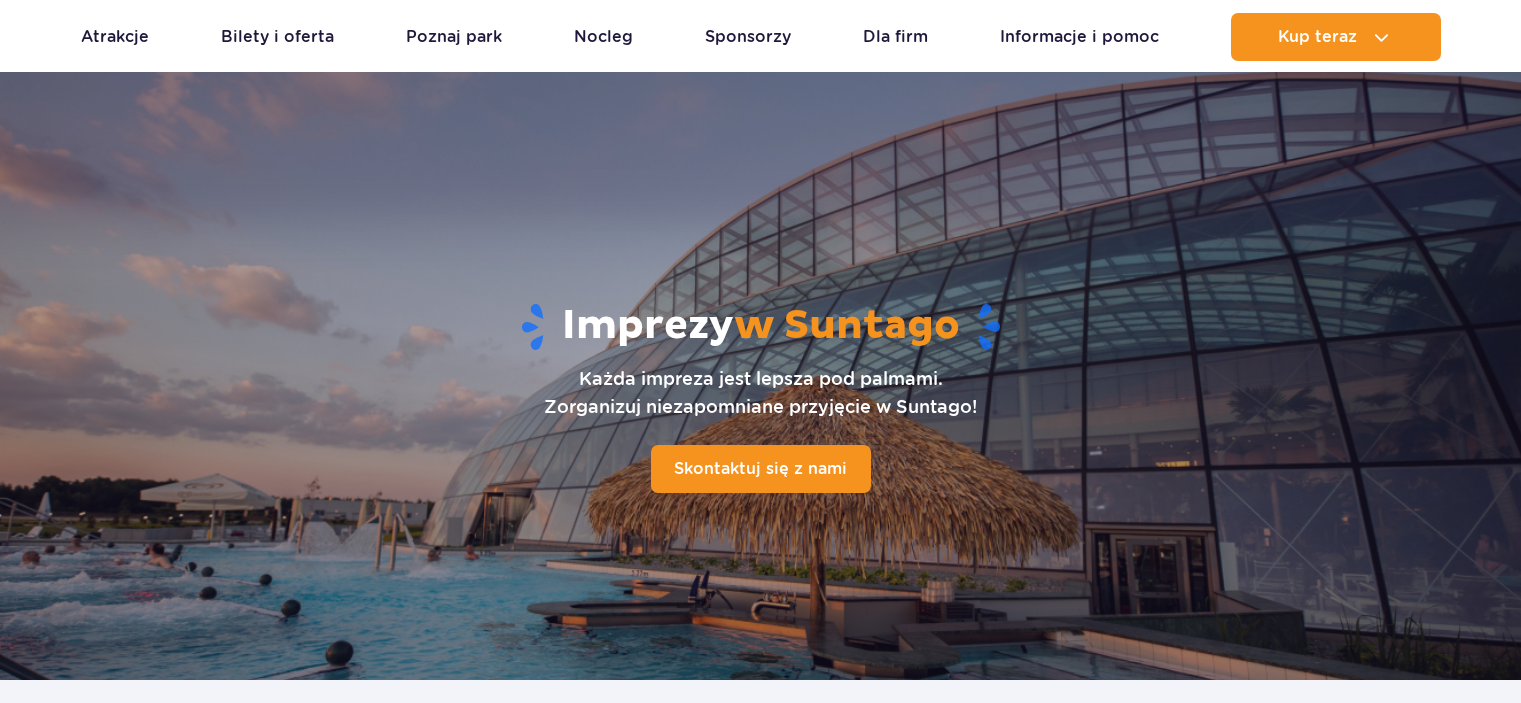 scroll, scrollTop: 200, scrollLeft: 0, axis: vertical 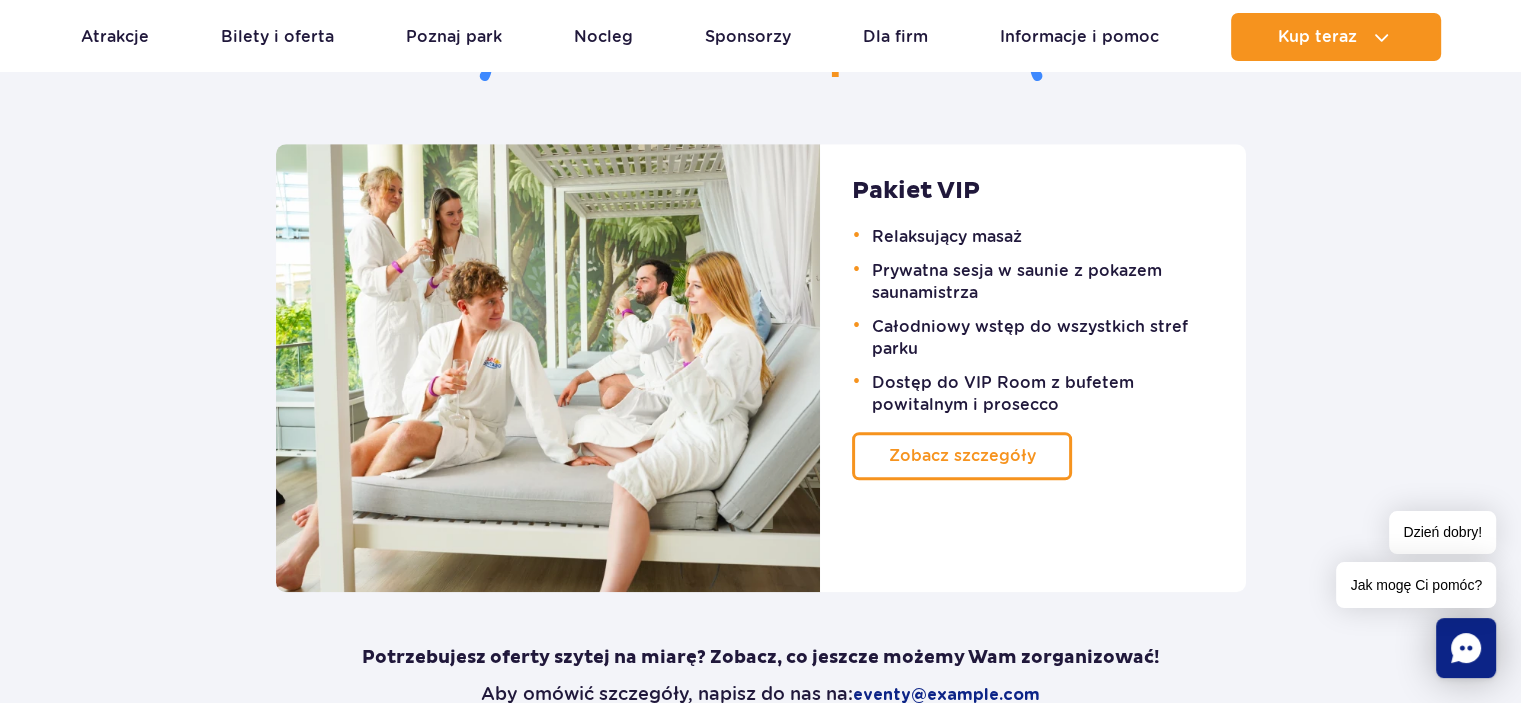 click on "Pakiet VIP
Relaksujący masaż Prywatna sesja w saunie z pokazem saunamistrza Całodniowy wstęp do wszystkich stref parku Dostęp do VIP Room z bufetem powitalnym i prosecco
Zobacz szczegóły" at bounding box center (1032, 368) 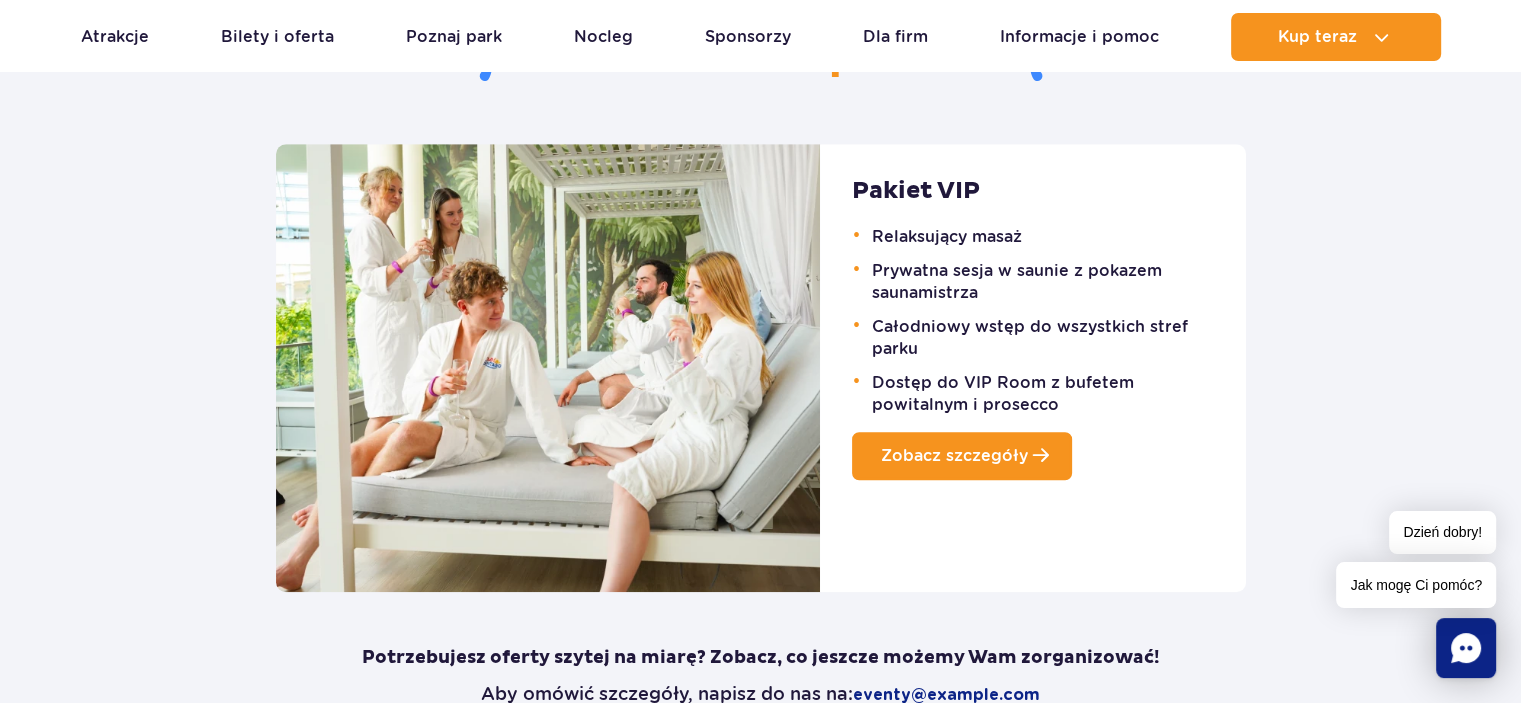 click on "Zobacz szczegóły" at bounding box center (954, 455) 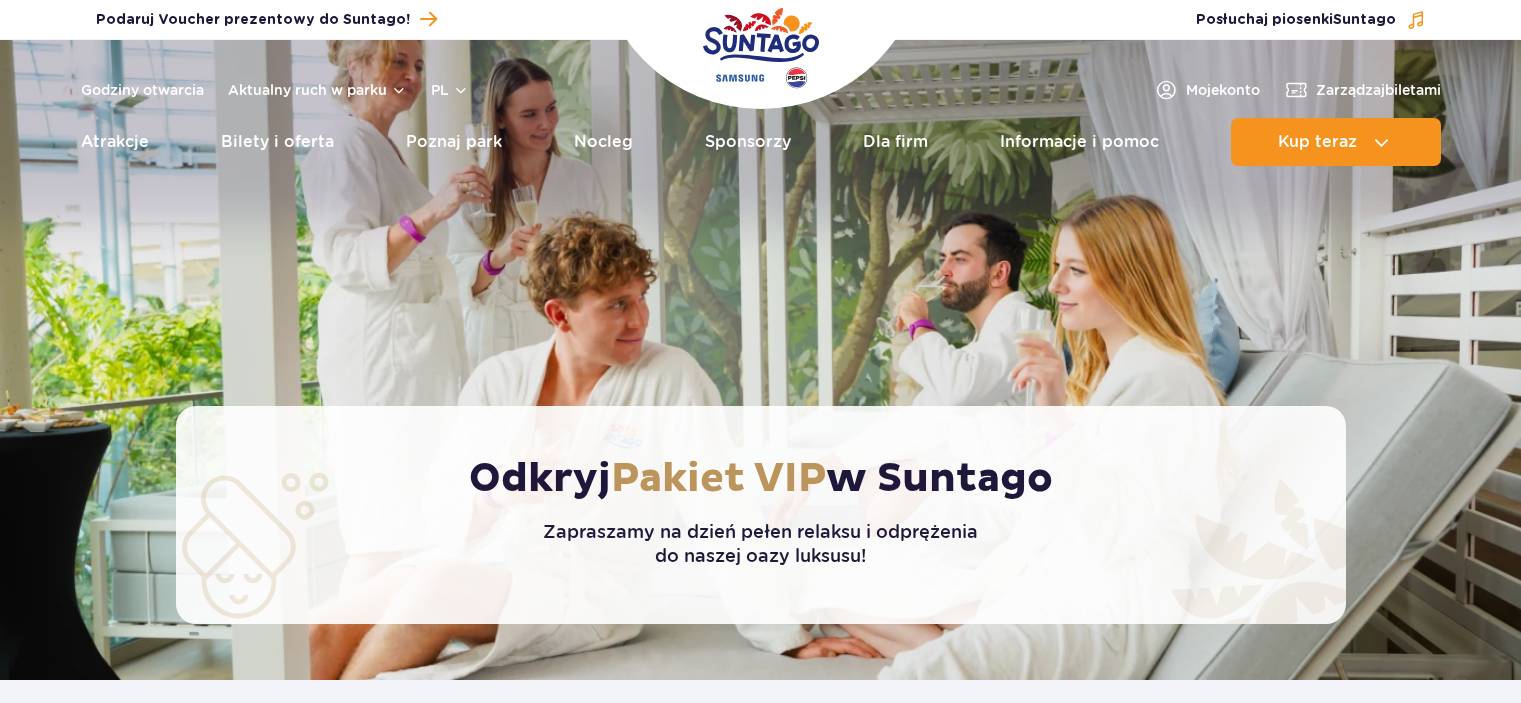 scroll, scrollTop: 45, scrollLeft: 0, axis: vertical 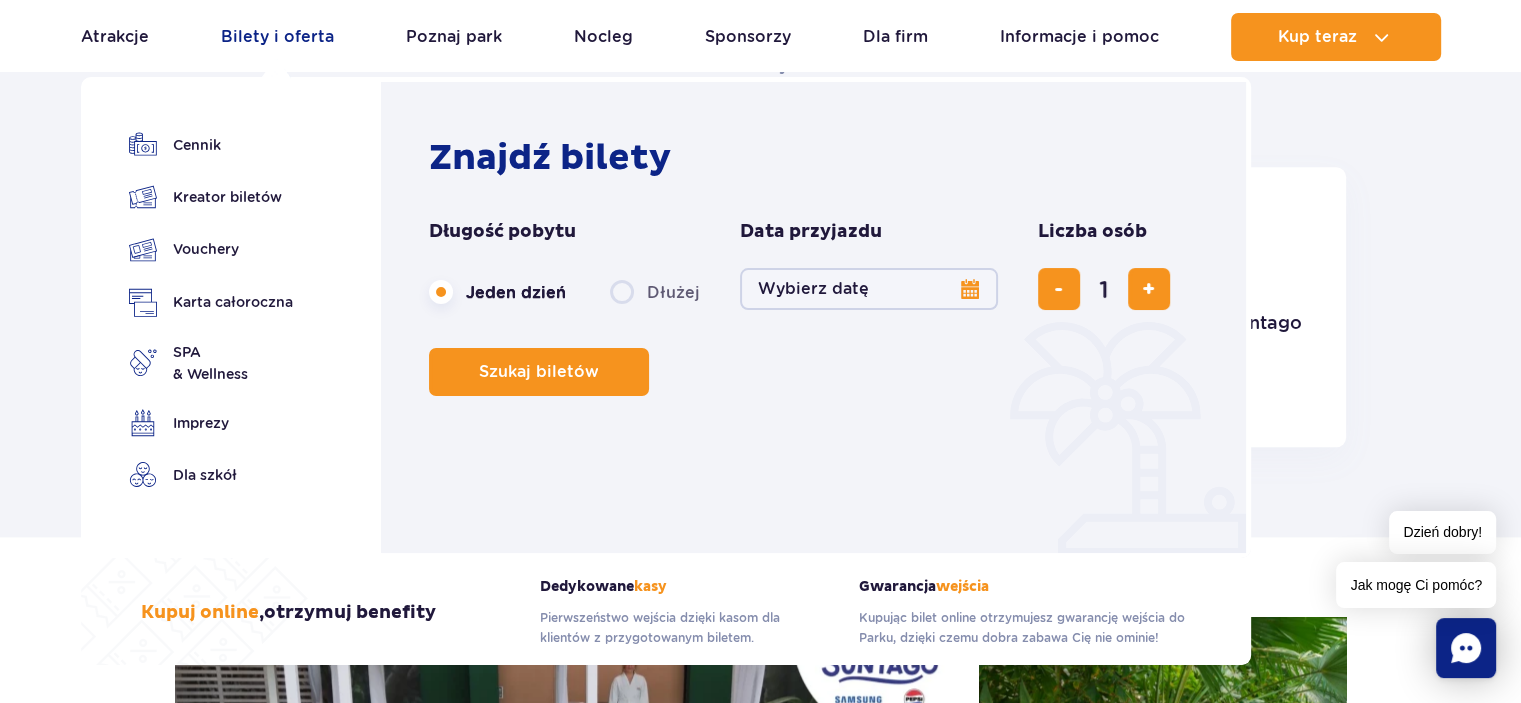 click on "Bilety i oferta" at bounding box center [277, 37] 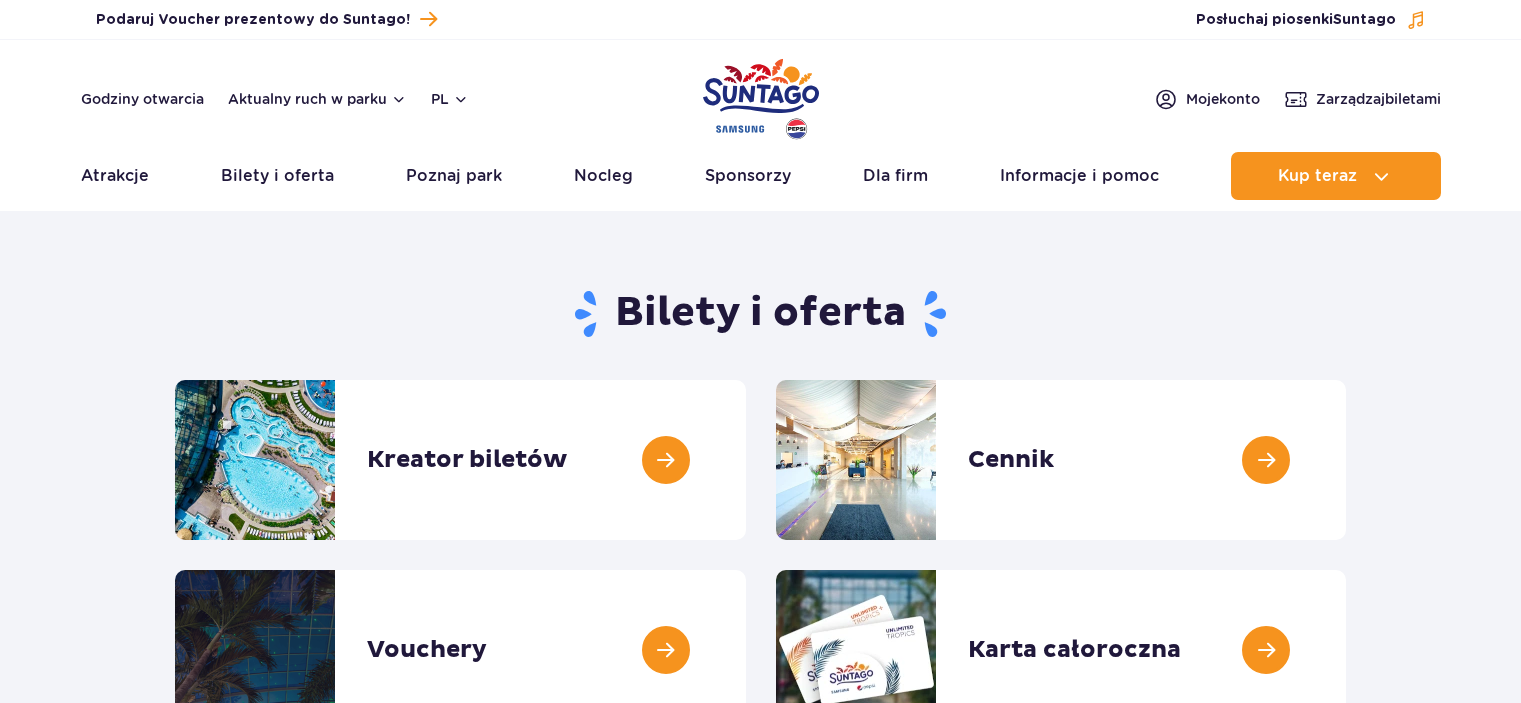 scroll, scrollTop: 0, scrollLeft: 0, axis: both 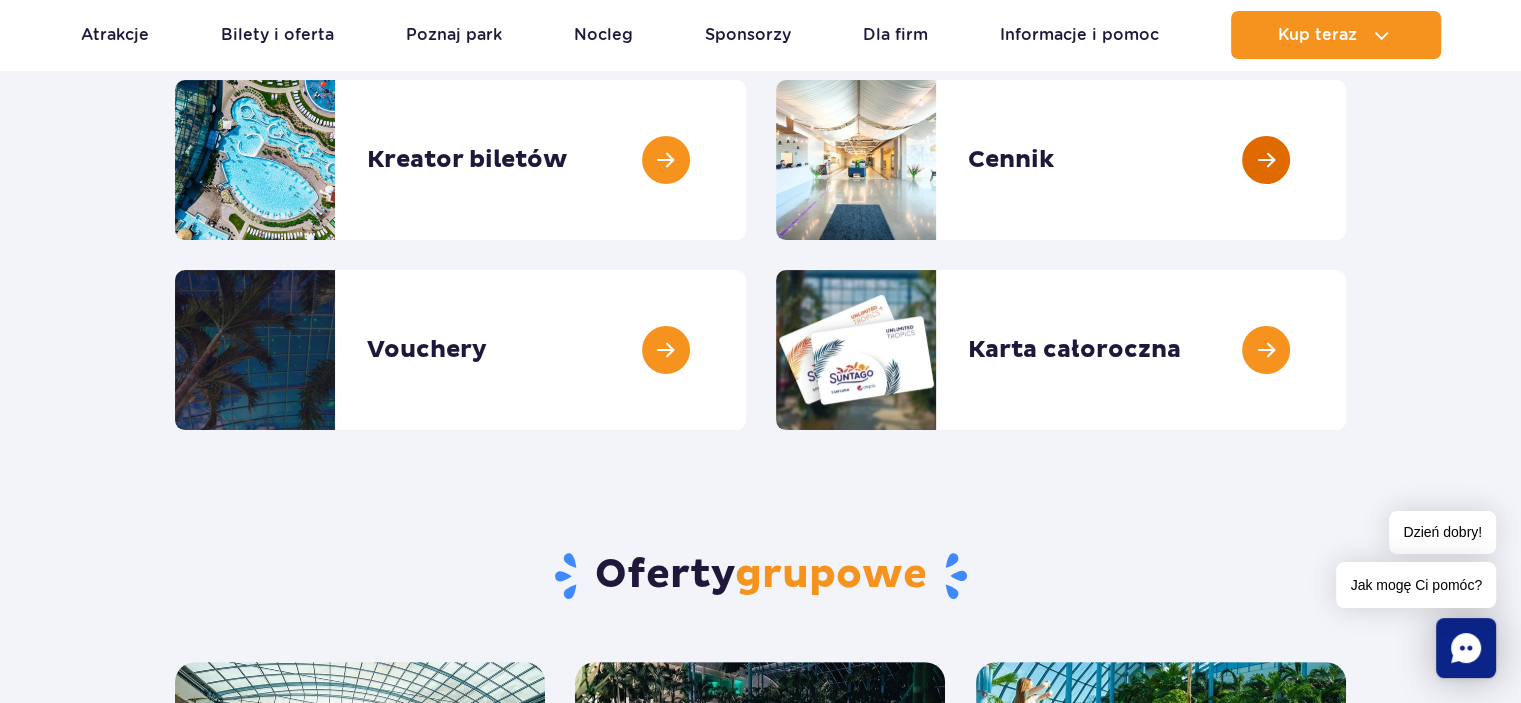 click at bounding box center [1346, 160] 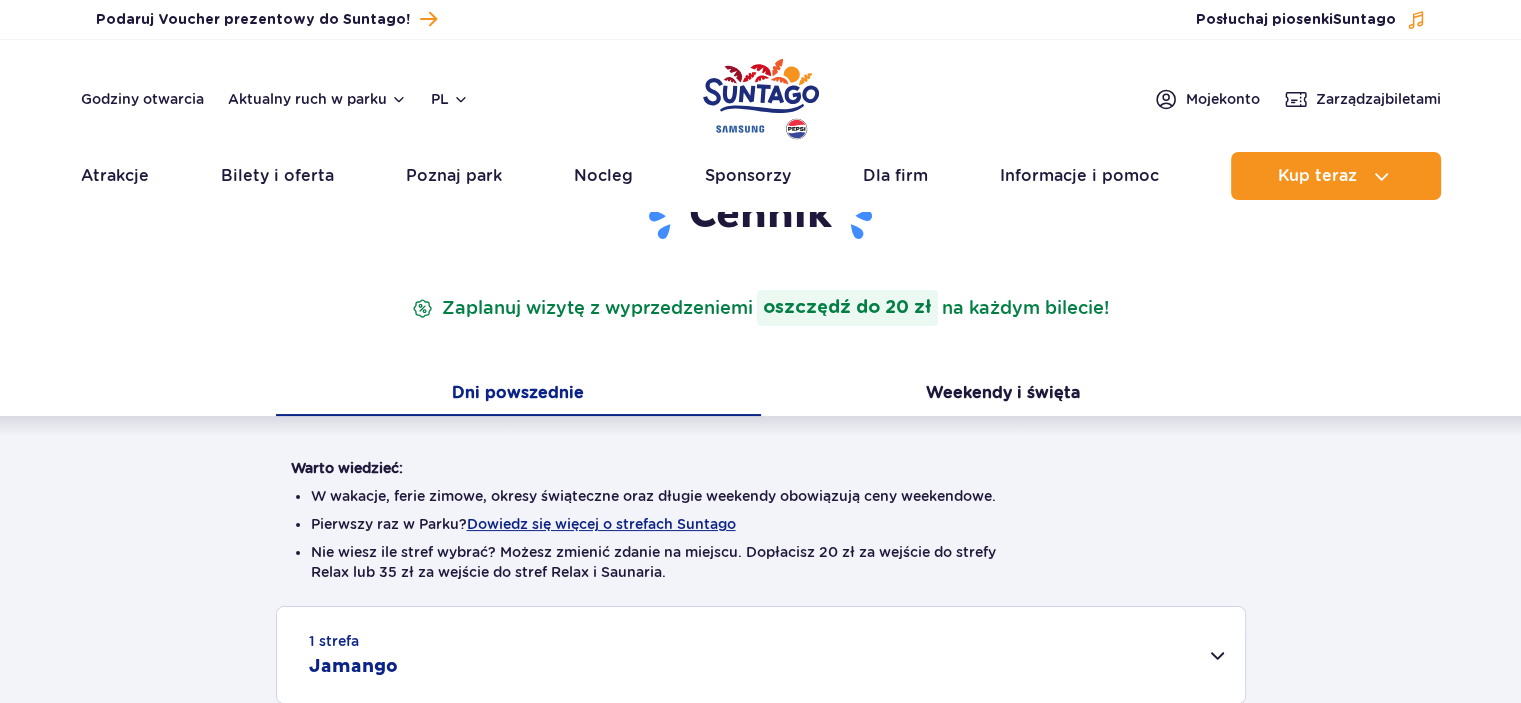scroll, scrollTop: 0, scrollLeft: 0, axis: both 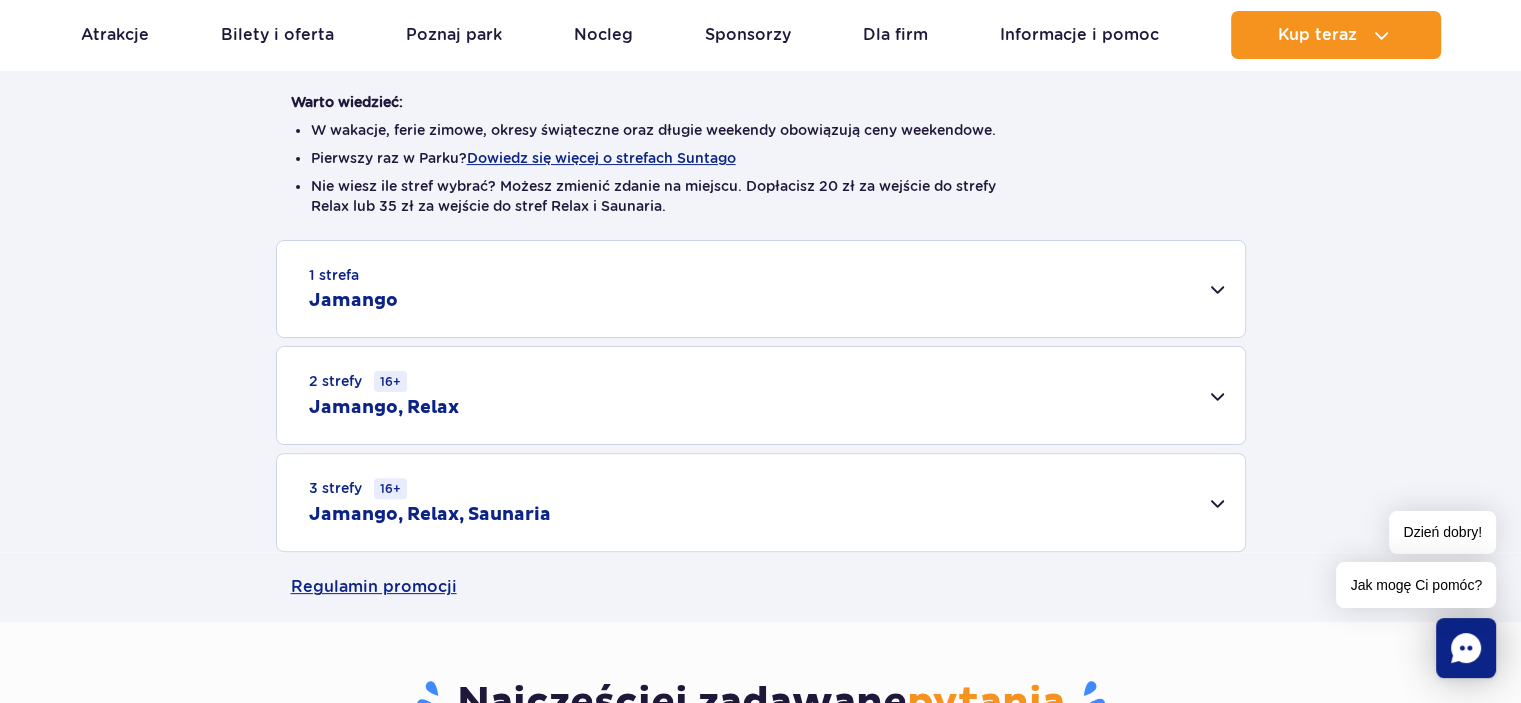 click on "3 strefy  16+
Jamango, Relax, Saunaria" at bounding box center [761, 502] 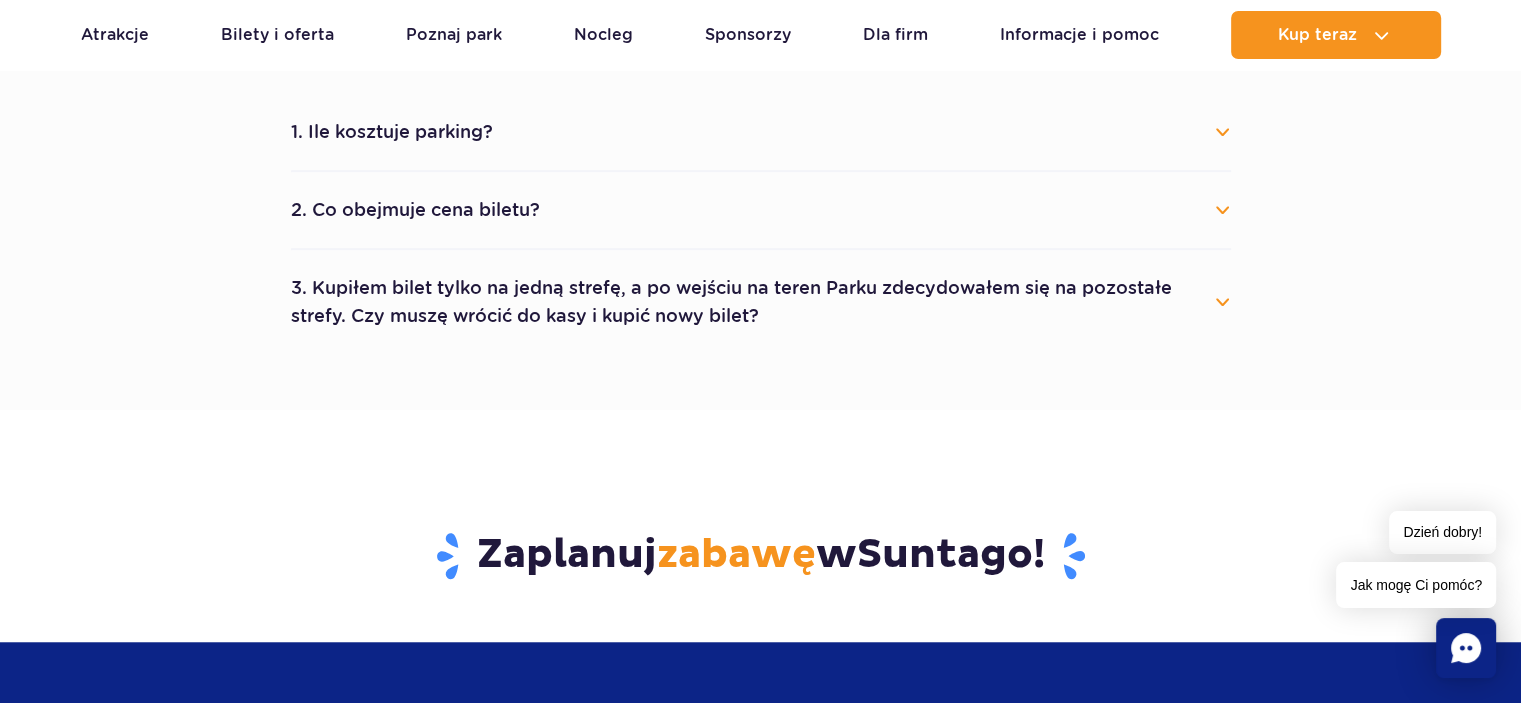 scroll, scrollTop: 1500, scrollLeft: 0, axis: vertical 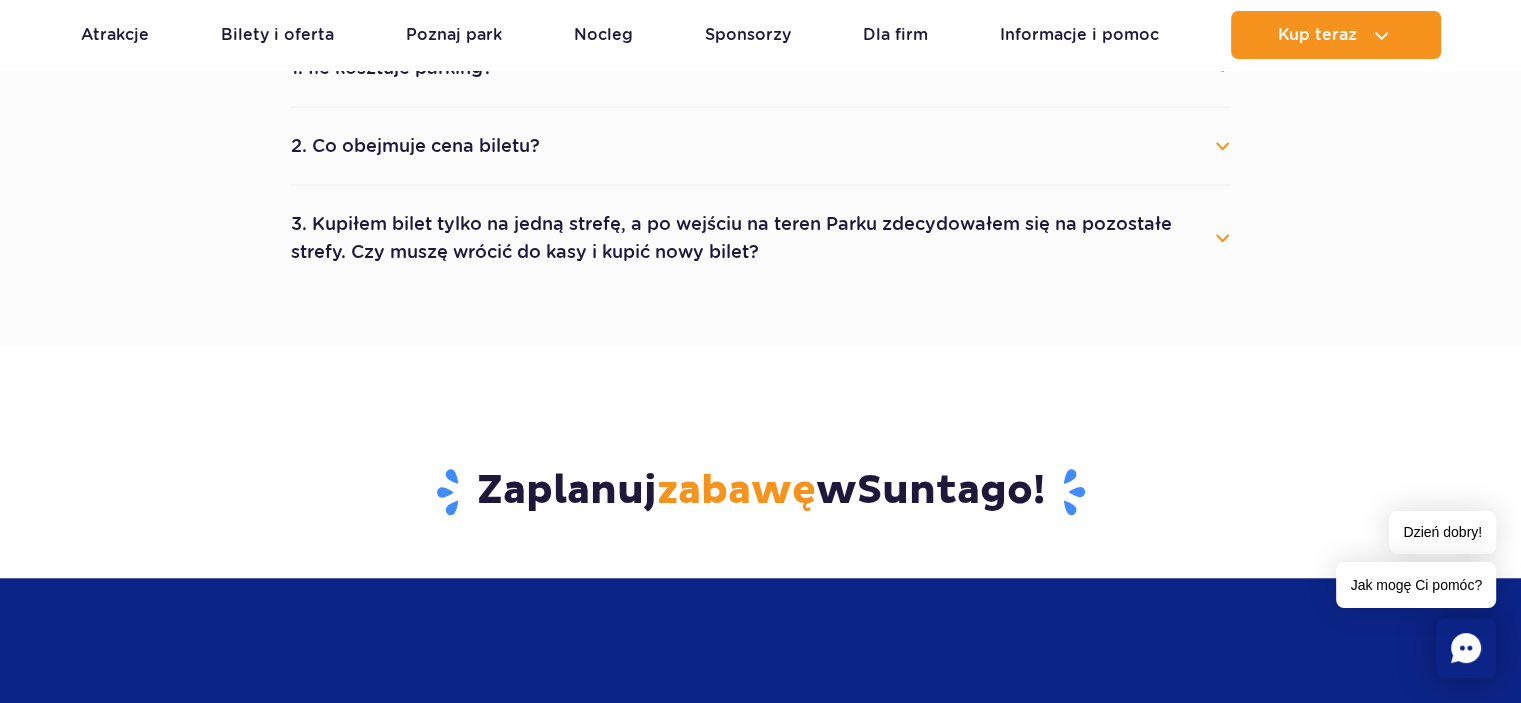 click on "3. Kupiłem bilet tylko na jedną strefę, a po wejściu na teren Parku zdecydowałem się na pozostałe strefy. Czy muszę wrócić do kasy i kupić nowy bilet?" at bounding box center [761, 238] 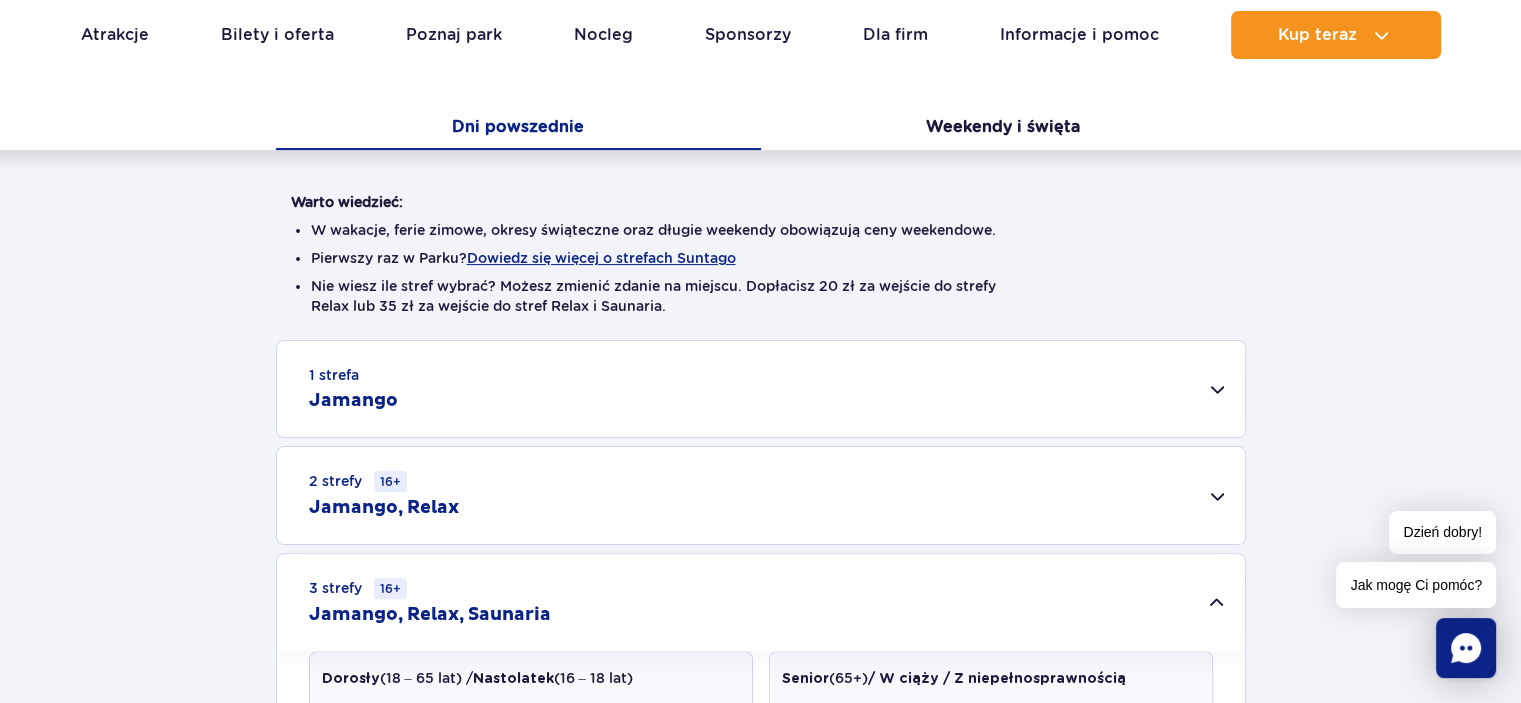 scroll, scrollTop: 0, scrollLeft: 0, axis: both 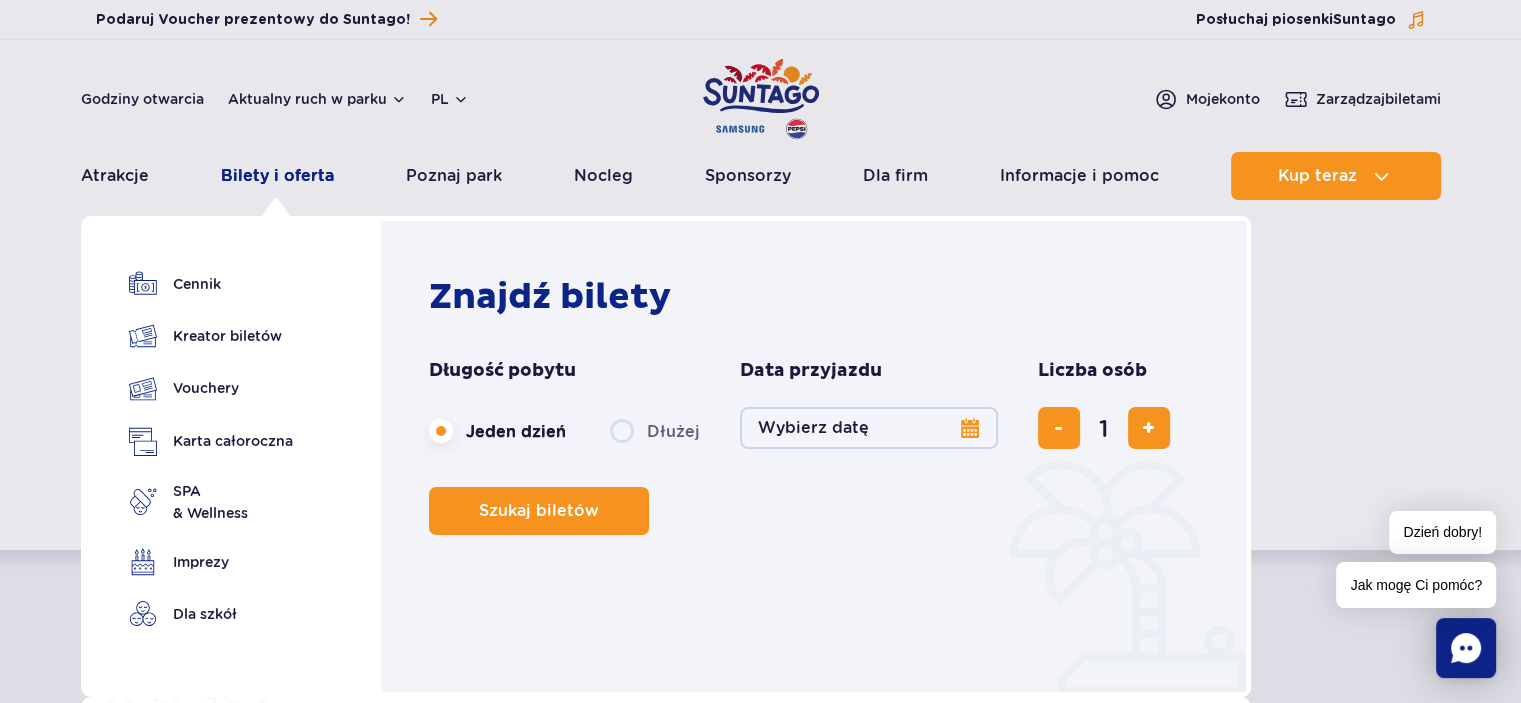click on "Bilety i oferta" at bounding box center [277, 176] 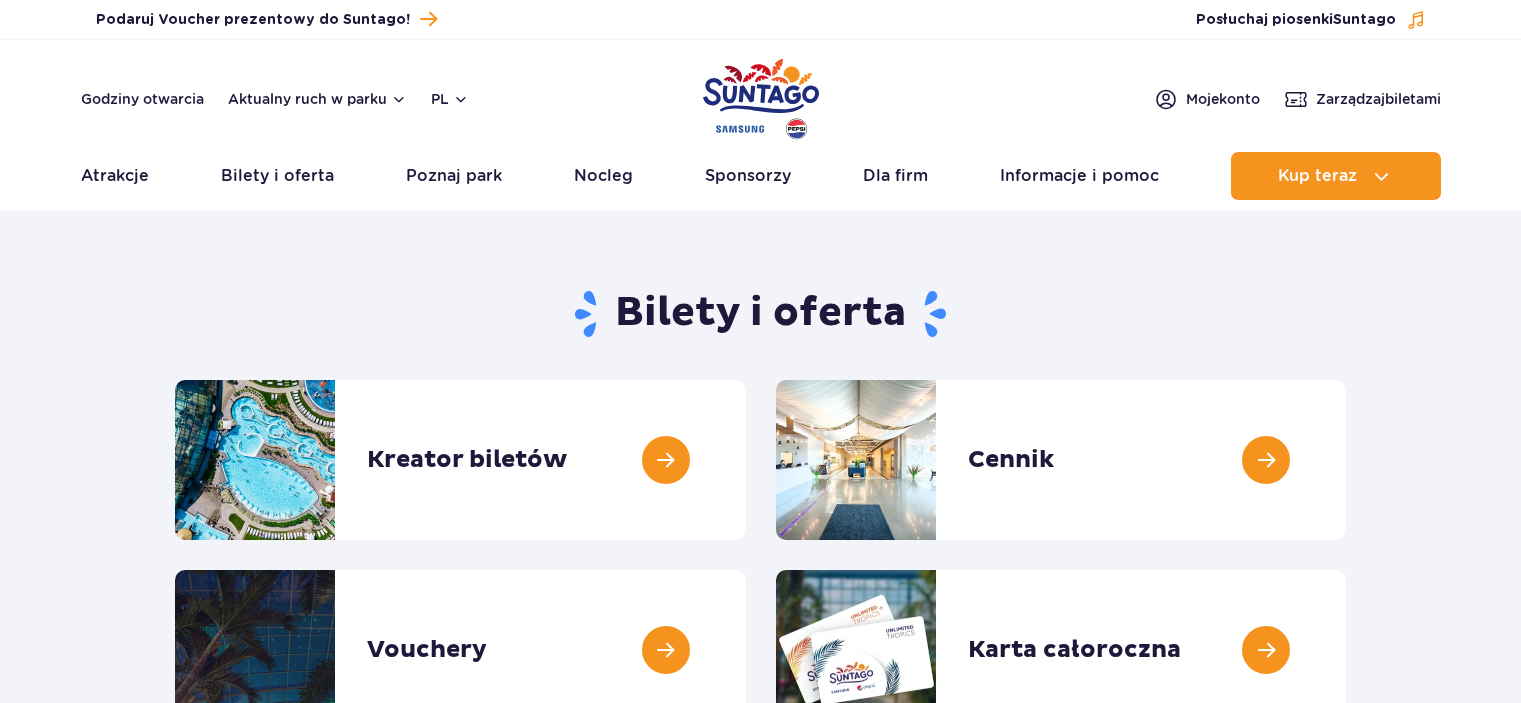 scroll, scrollTop: 0, scrollLeft: 0, axis: both 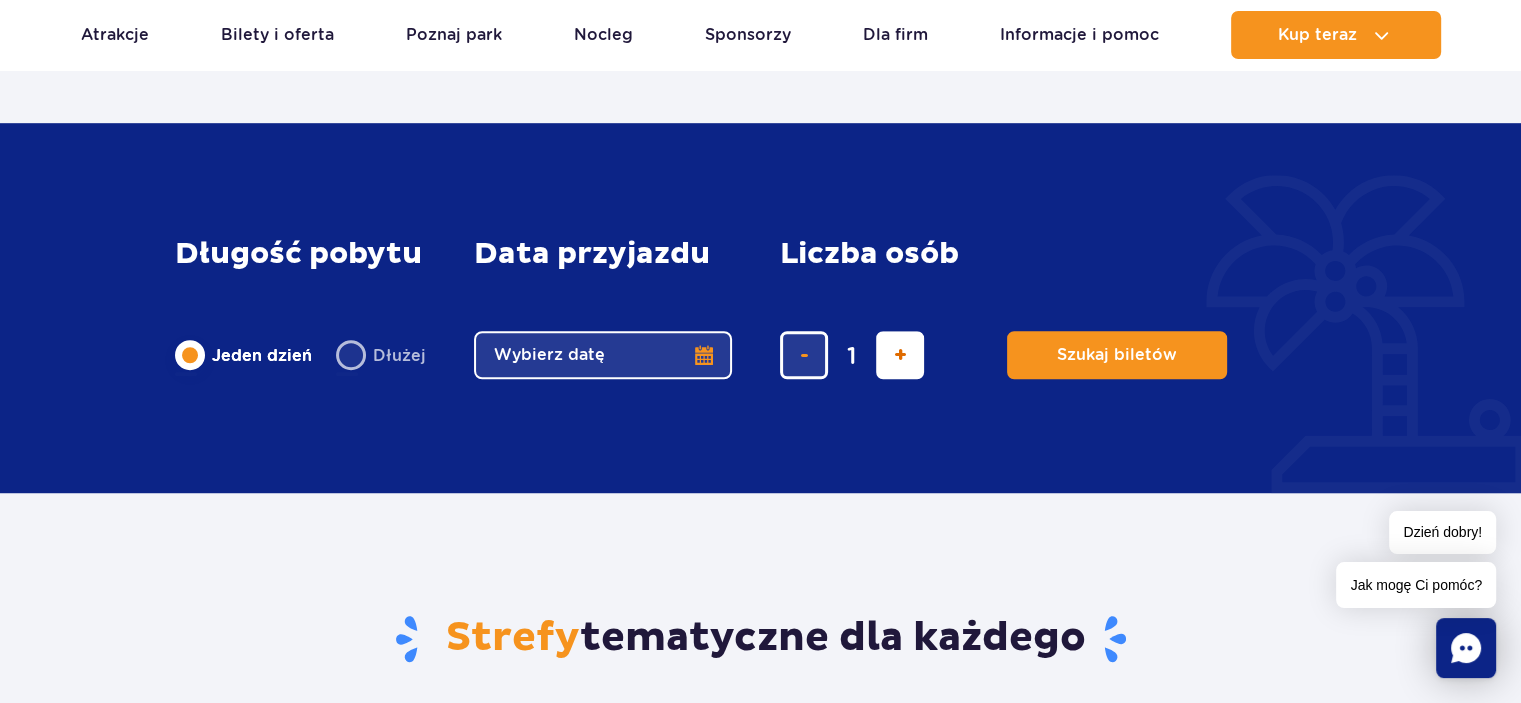 click at bounding box center (900, 355) 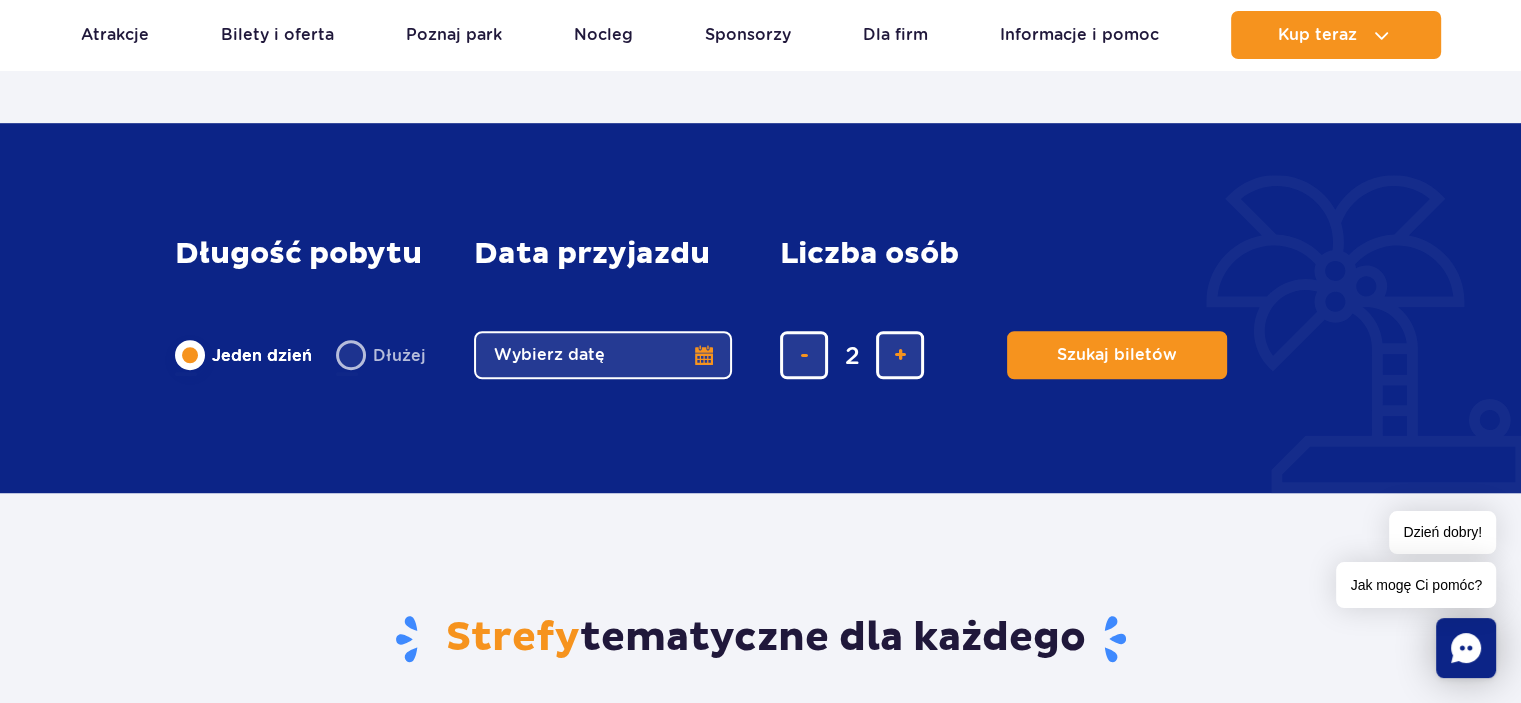 click on "Wybierz datę" at bounding box center (603, 355) 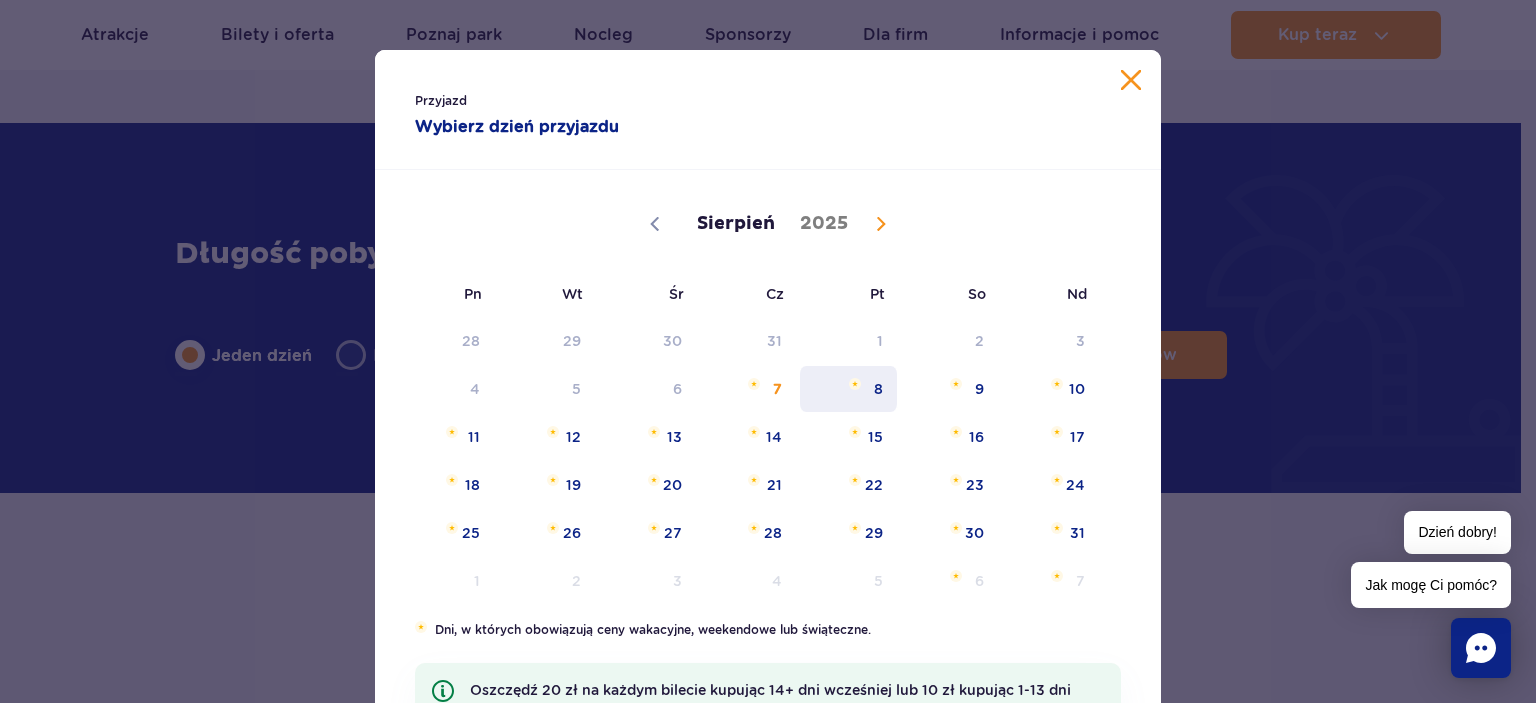 click on "8" at bounding box center (848, 389) 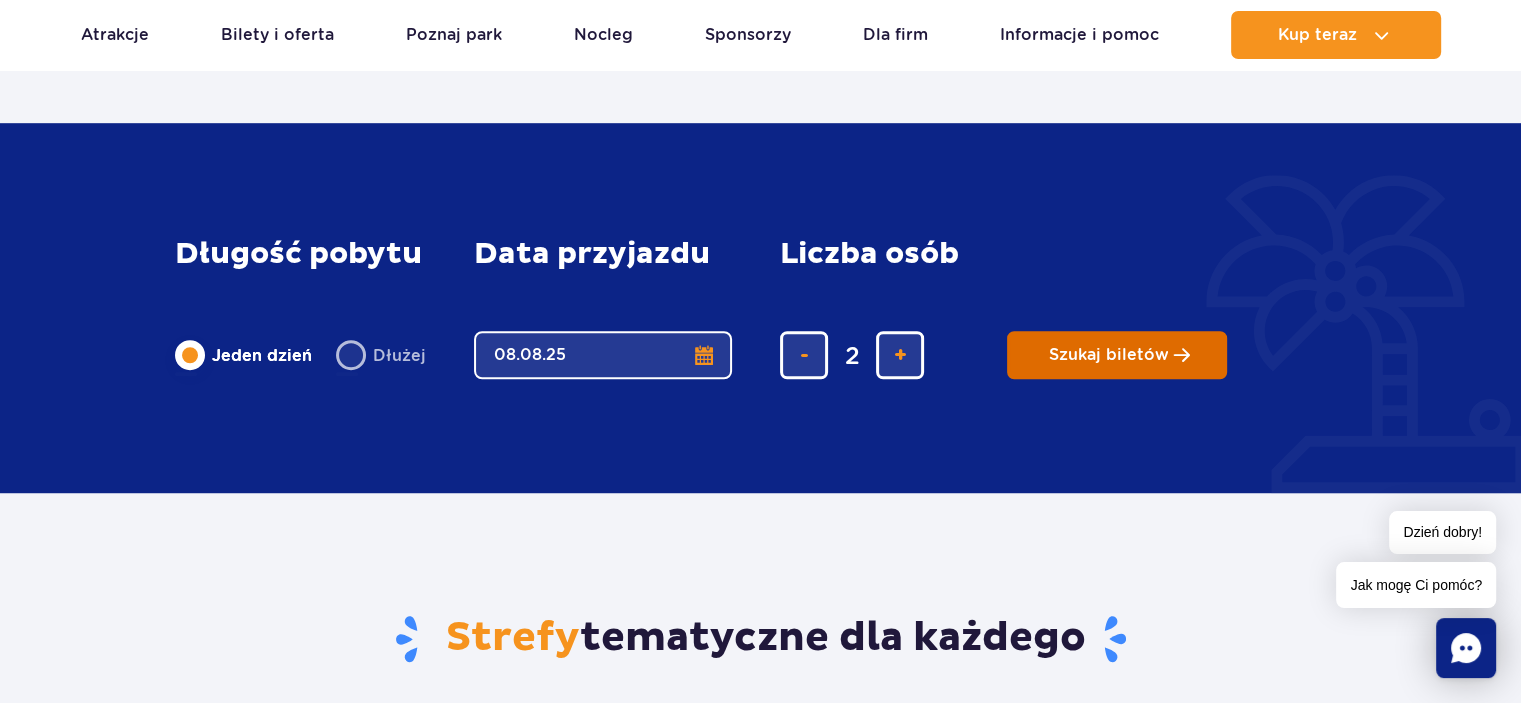 click on "Szukaj biletów" at bounding box center [1117, 355] 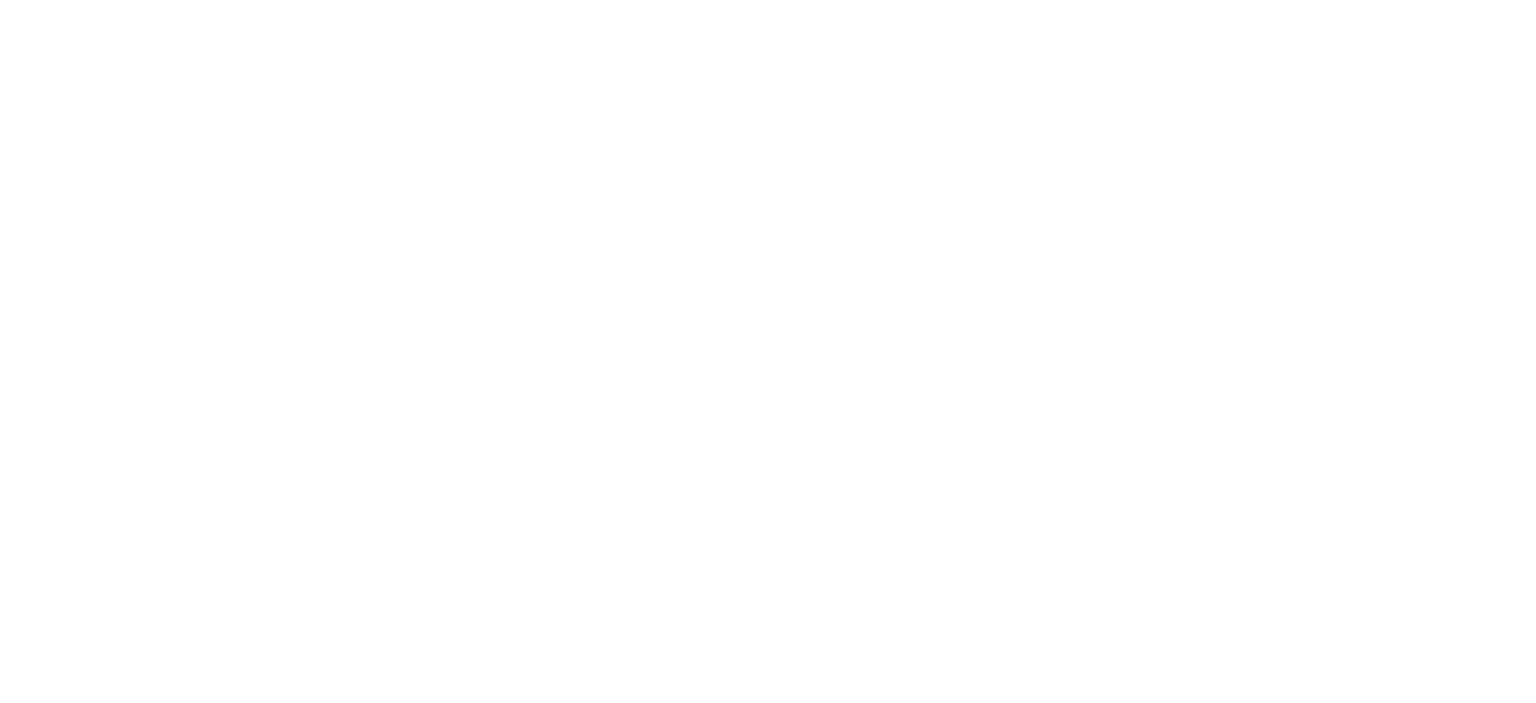 scroll, scrollTop: 0, scrollLeft: 0, axis: both 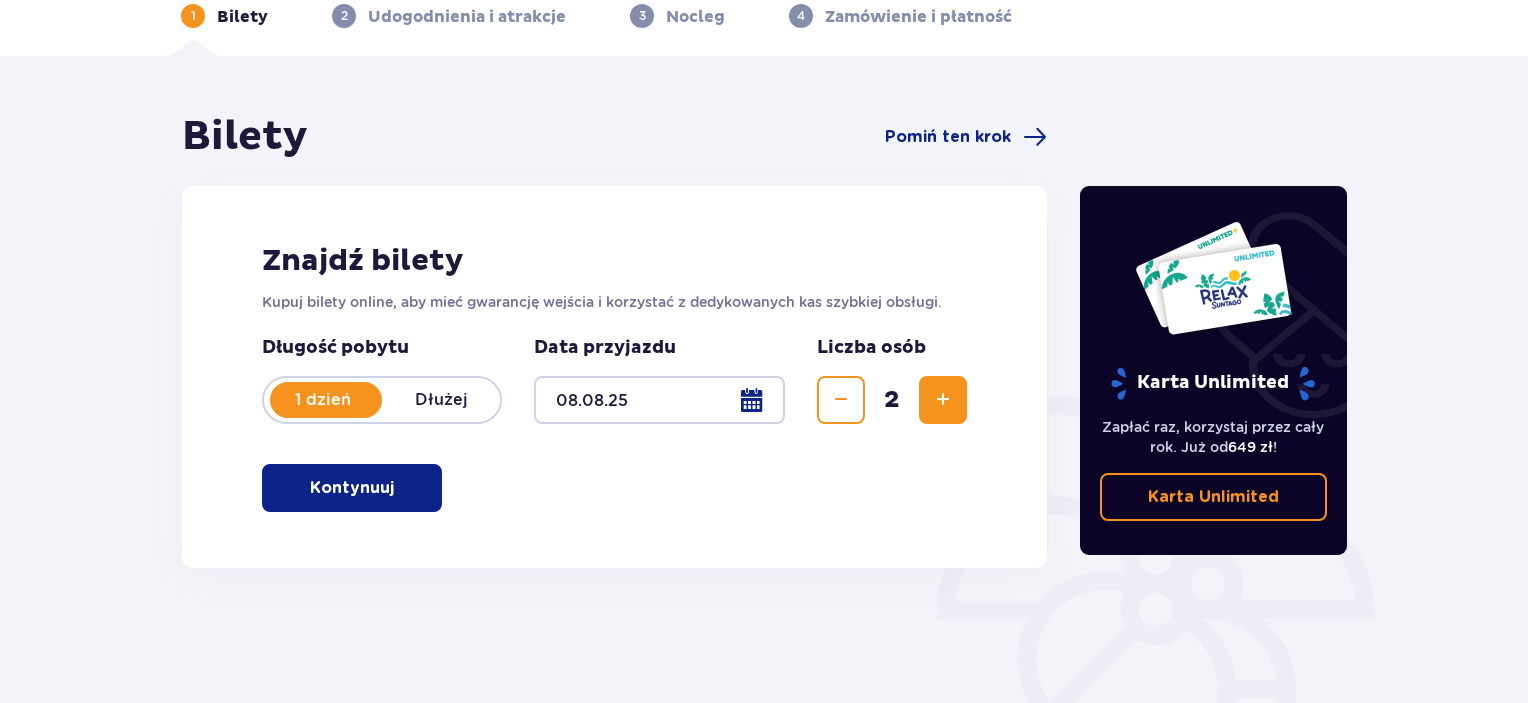 click on "Kontynuuj" at bounding box center (352, 488) 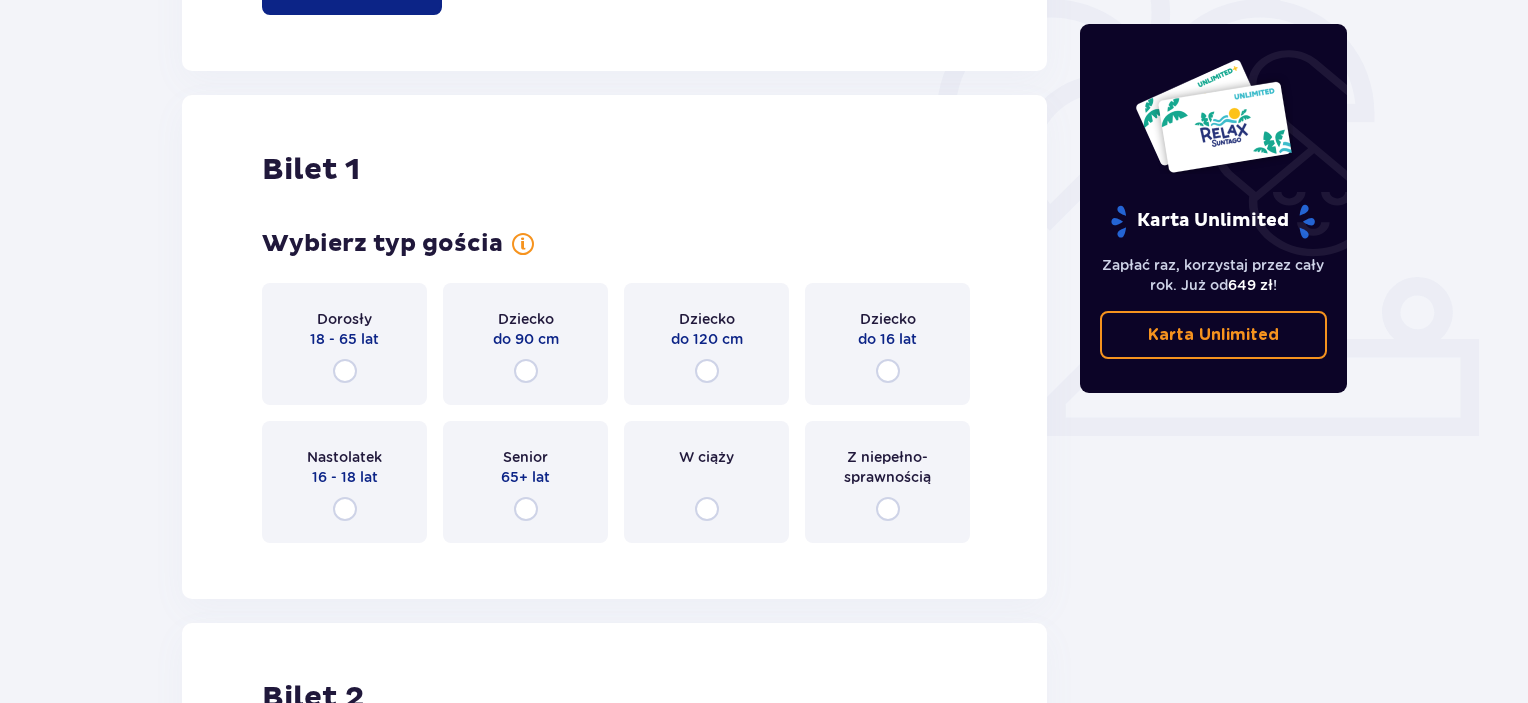 scroll, scrollTop: 668, scrollLeft: 0, axis: vertical 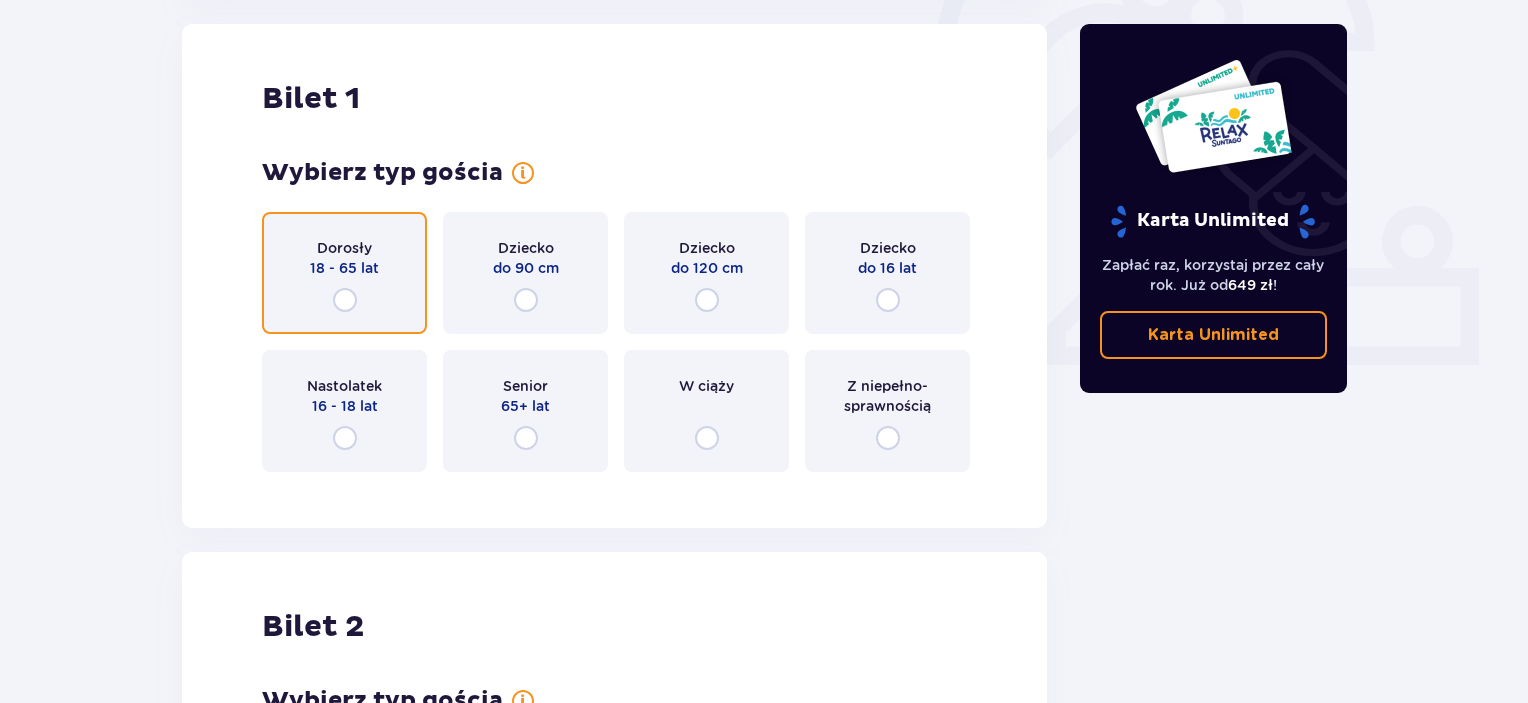 click at bounding box center (345, 300) 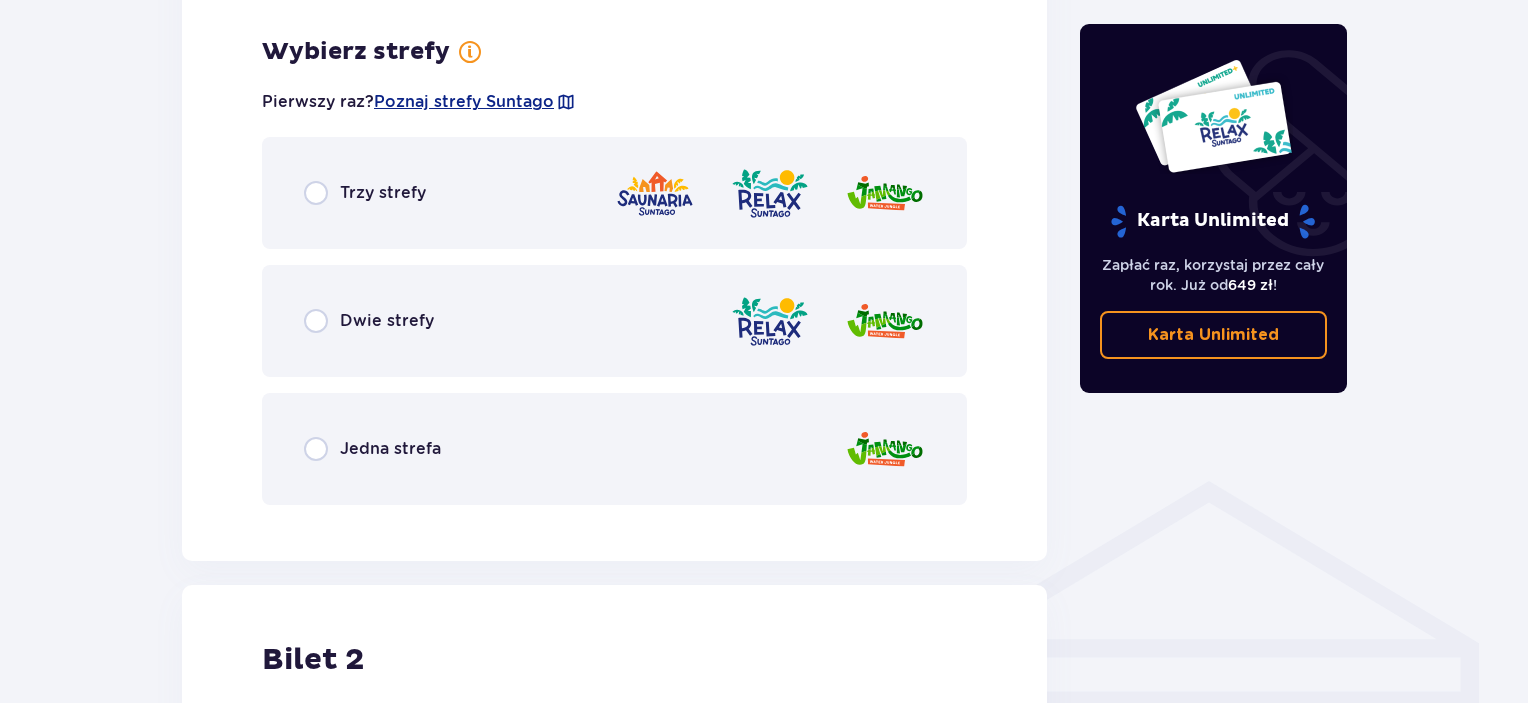 scroll, scrollTop: 1156, scrollLeft: 0, axis: vertical 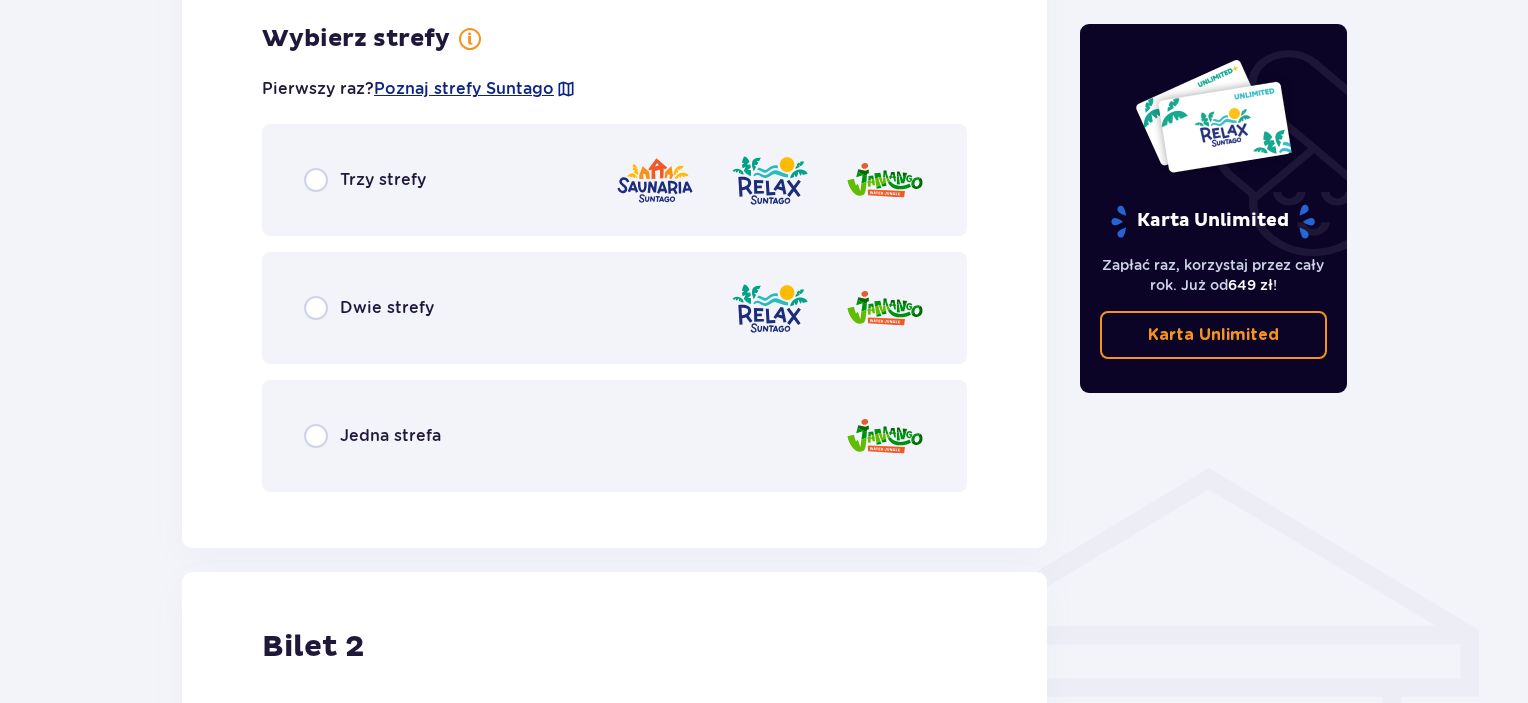 click on "Trzy strefy" at bounding box center (365, 180) 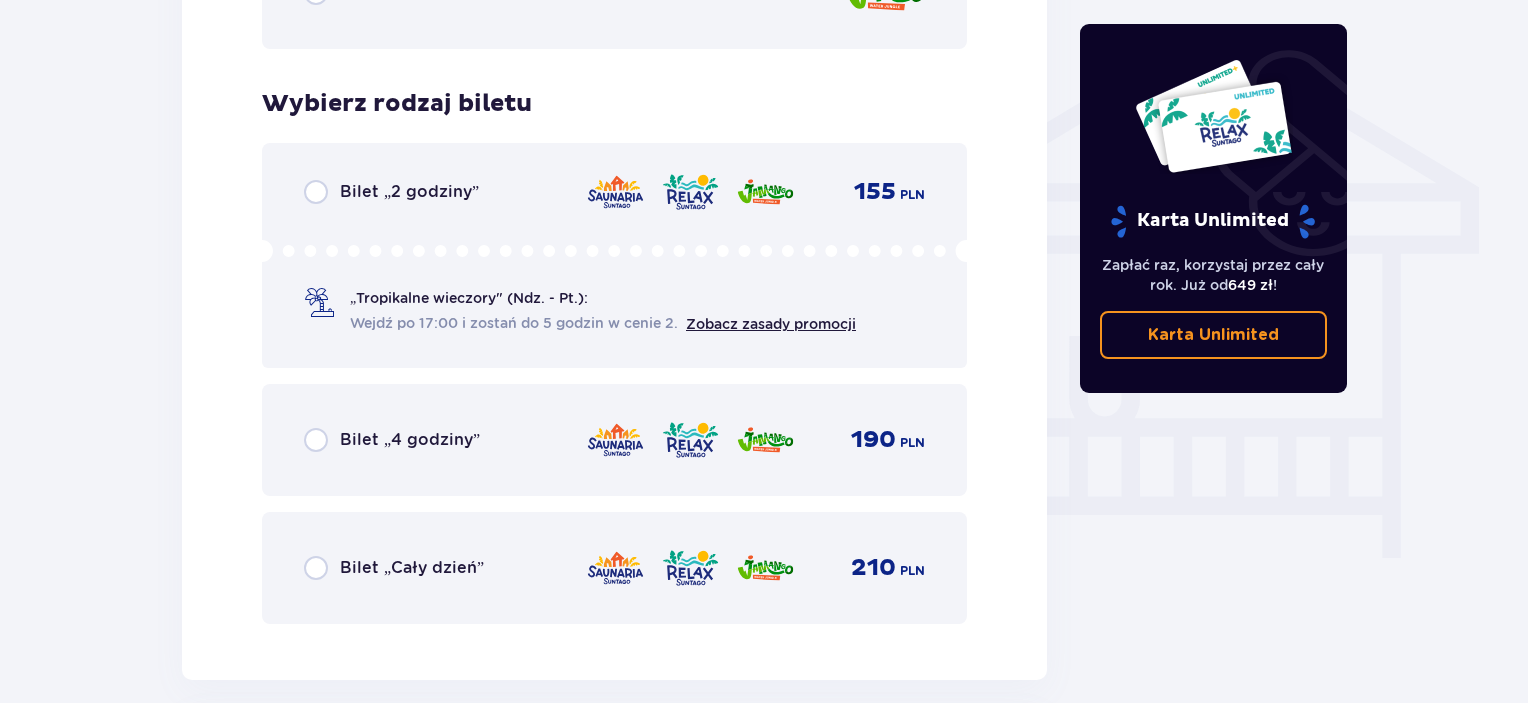 scroll, scrollTop: 1564, scrollLeft: 0, axis: vertical 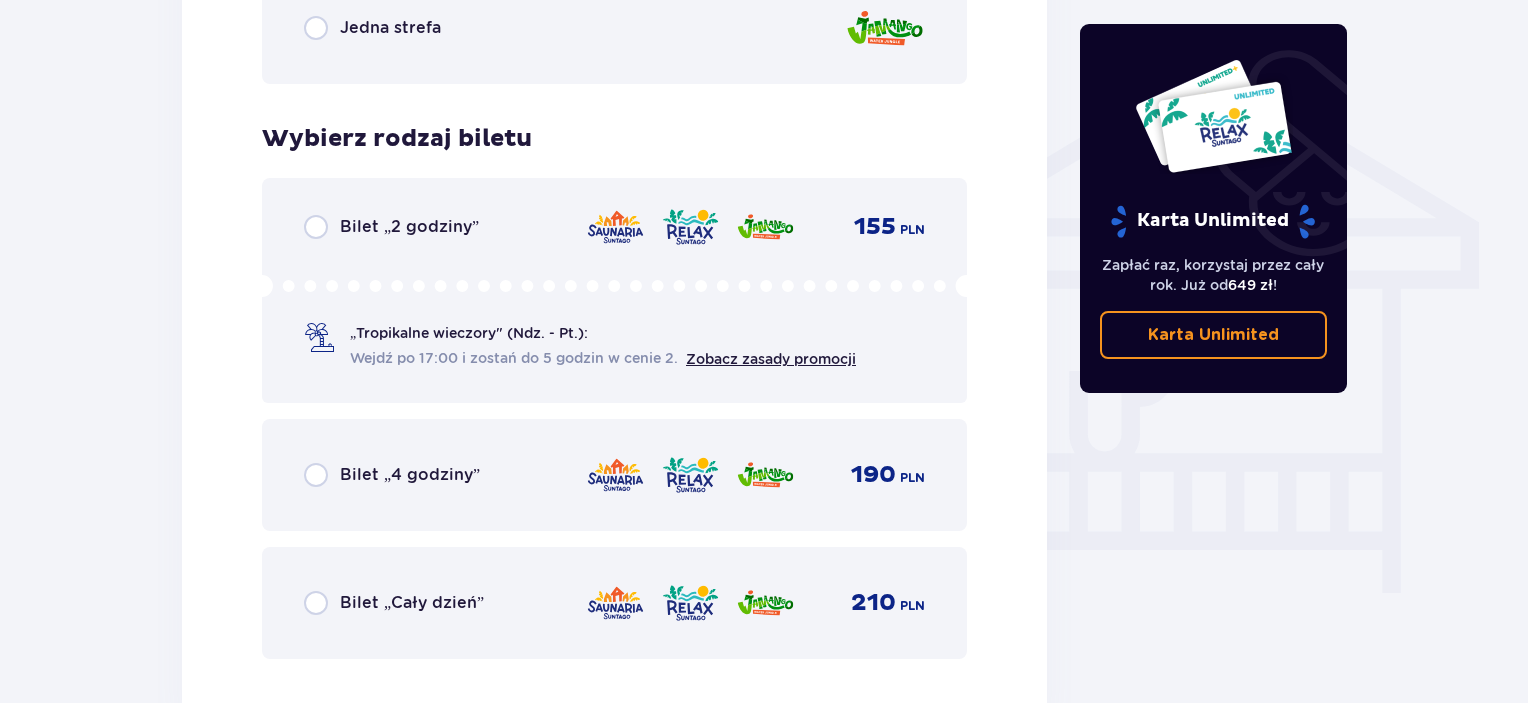 click on "Wejdź po 17:00 i zostań do 5 godzin w cenie 2." at bounding box center [514, 358] 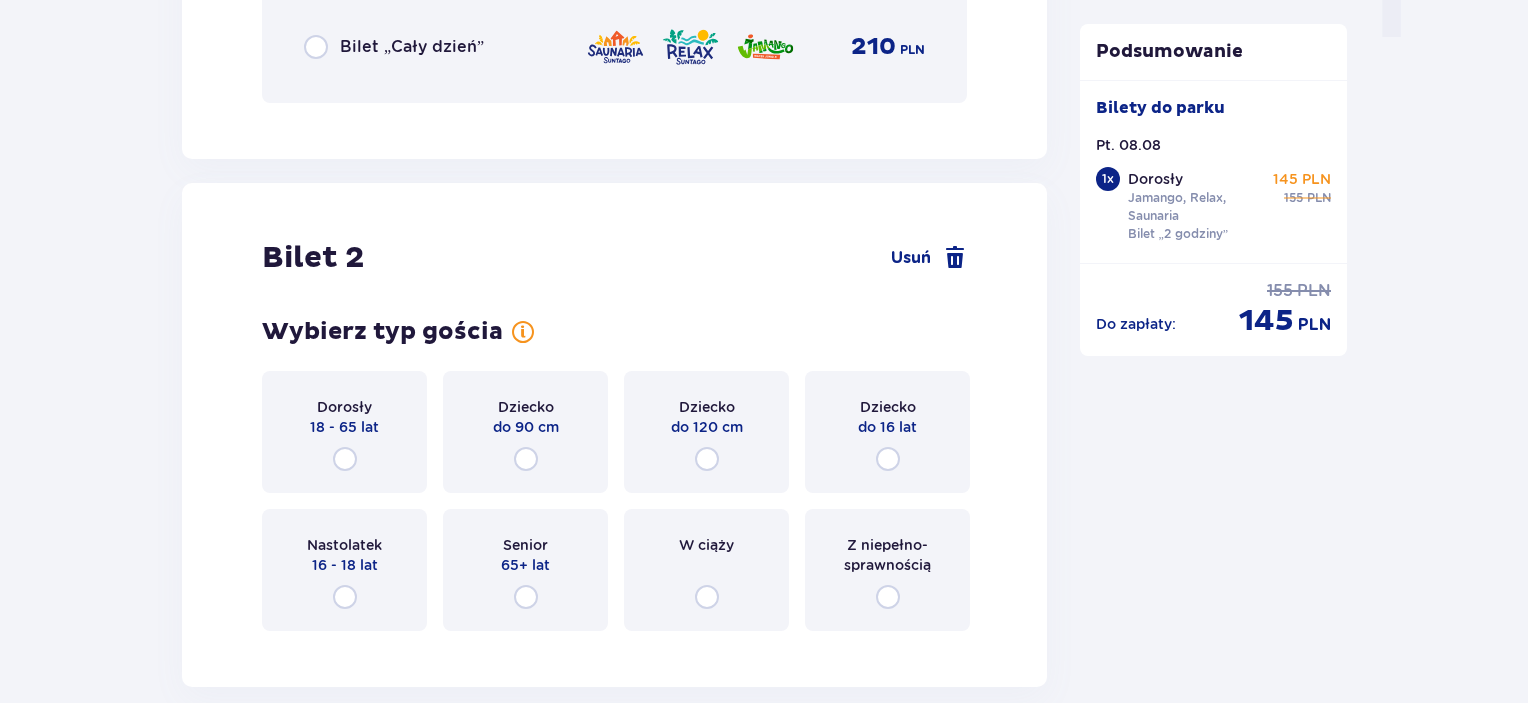 scroll, scrollTop: 2136, scrollLeft: 0, axis: vertical 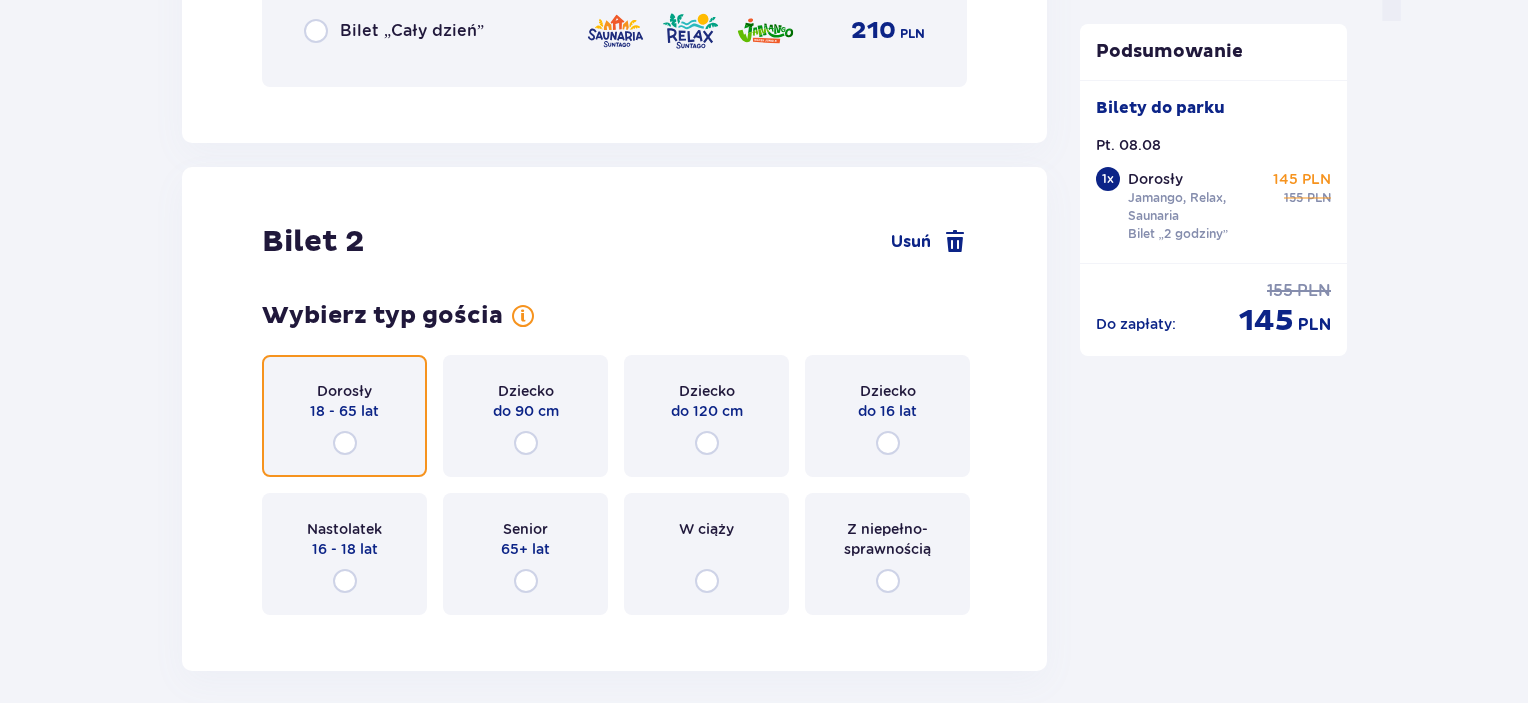 click at bounding box center [345, 443] 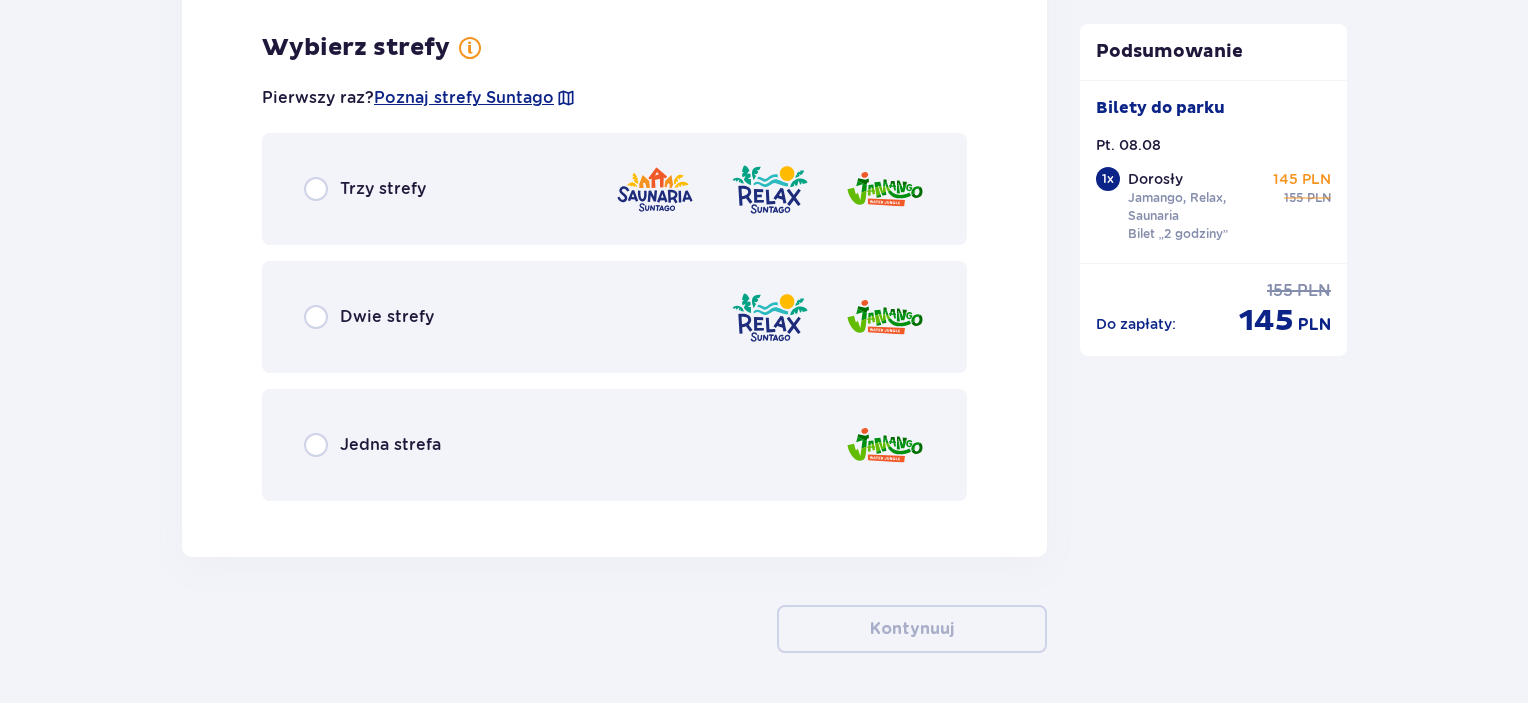 scroll, scrollTop: 2766, scrollLeft: 0, axis: vertical 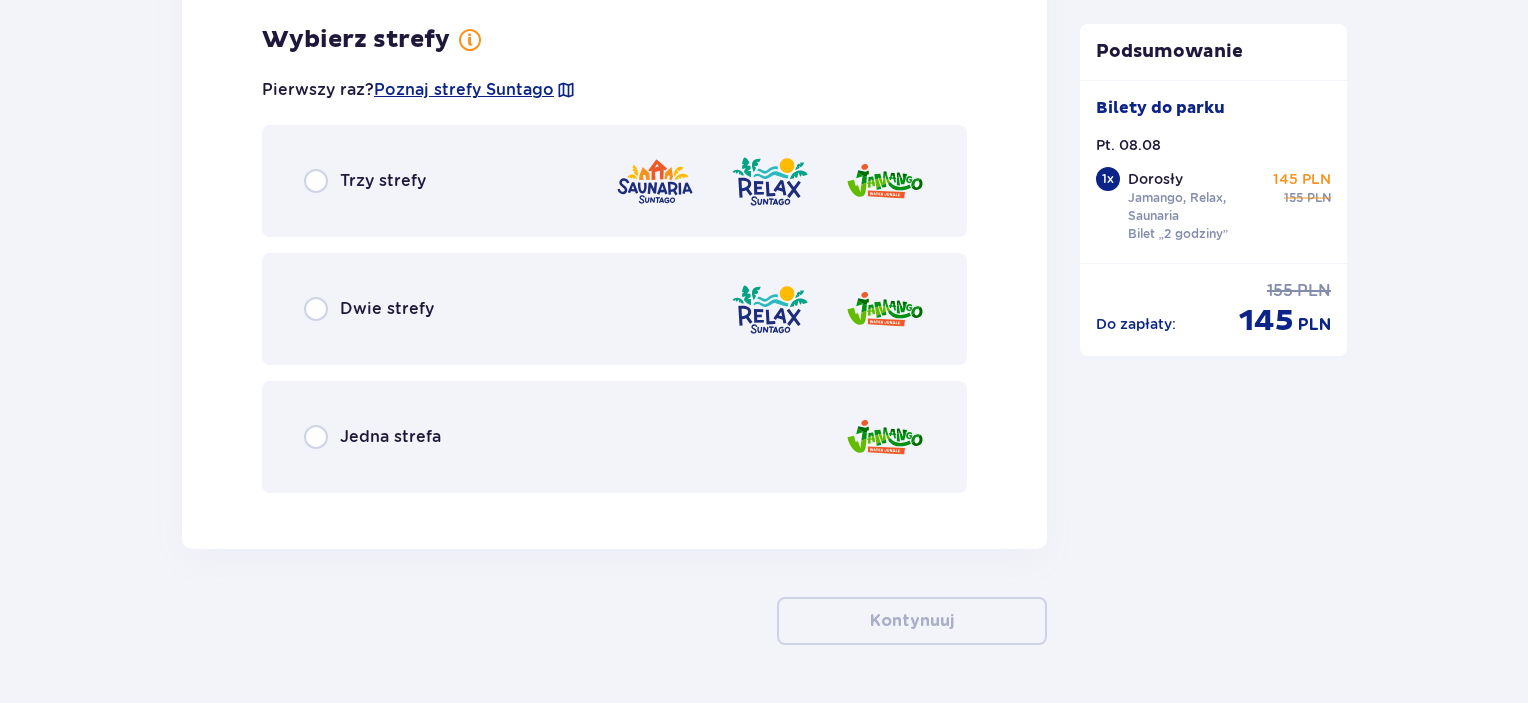 click on "Trzy strefy" at bounding box center (365, 181) 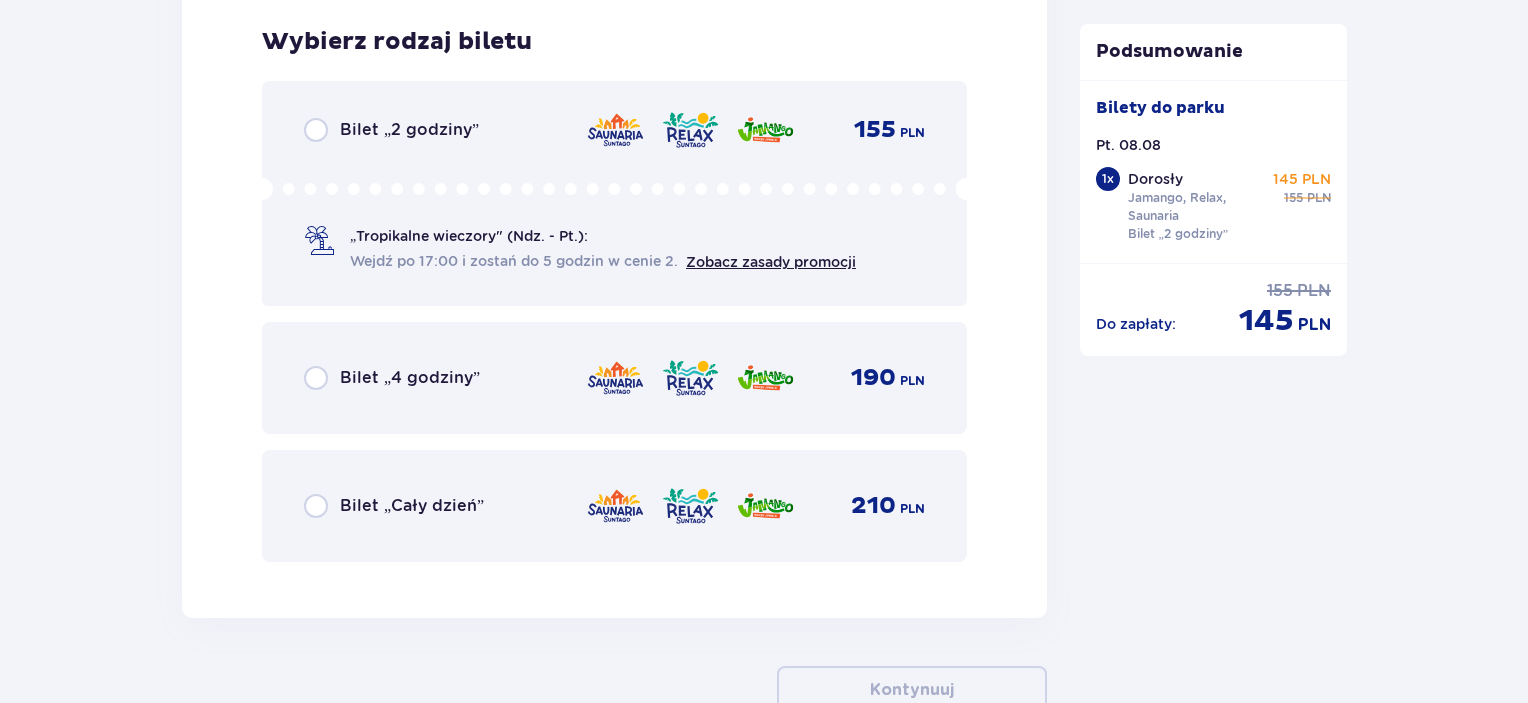 scroll, scrollTop: 3274, scrollLeft: 0, axis: vertical 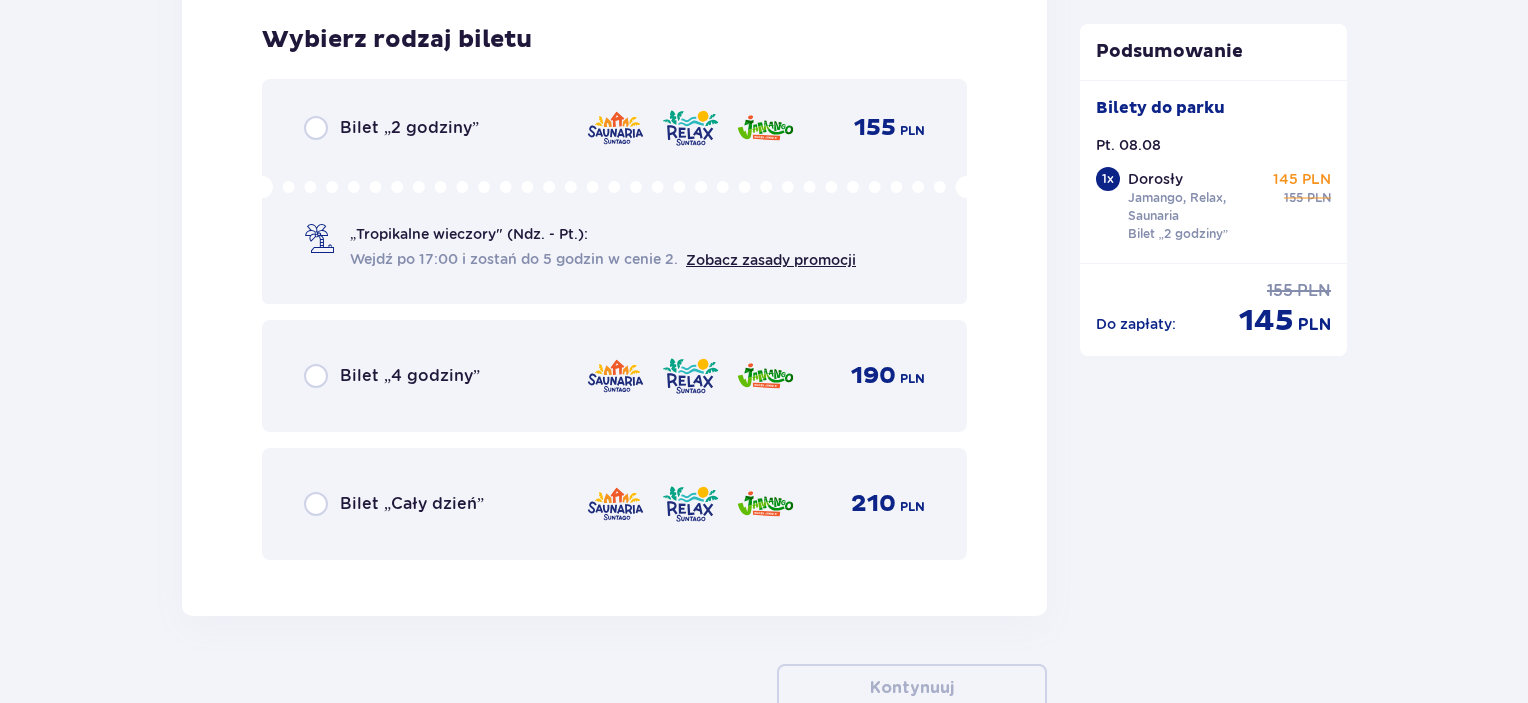 click on "Bilet „2 godziny”" at bounding box center [409, 128] 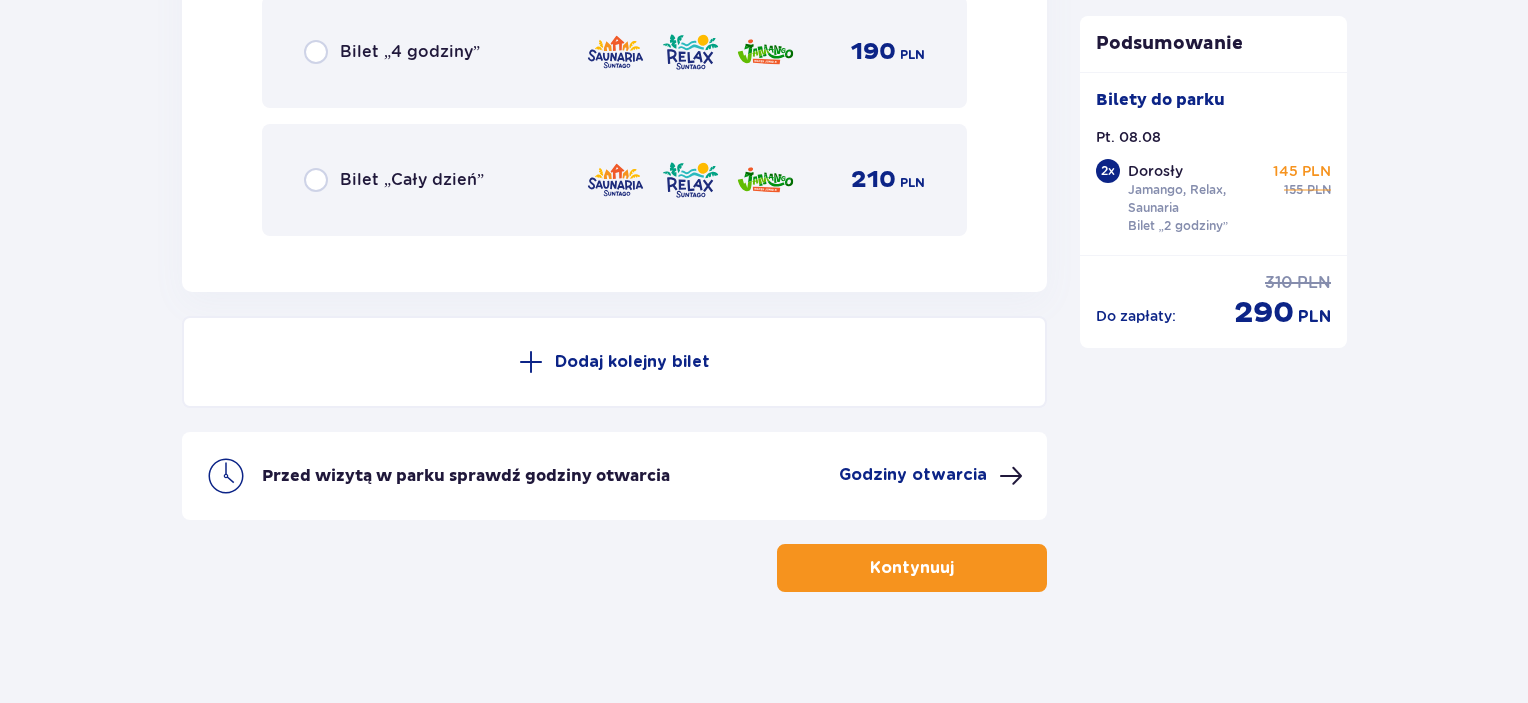 scroll, scrollTop: 3604, scrollLeft: 0, axis: vertical 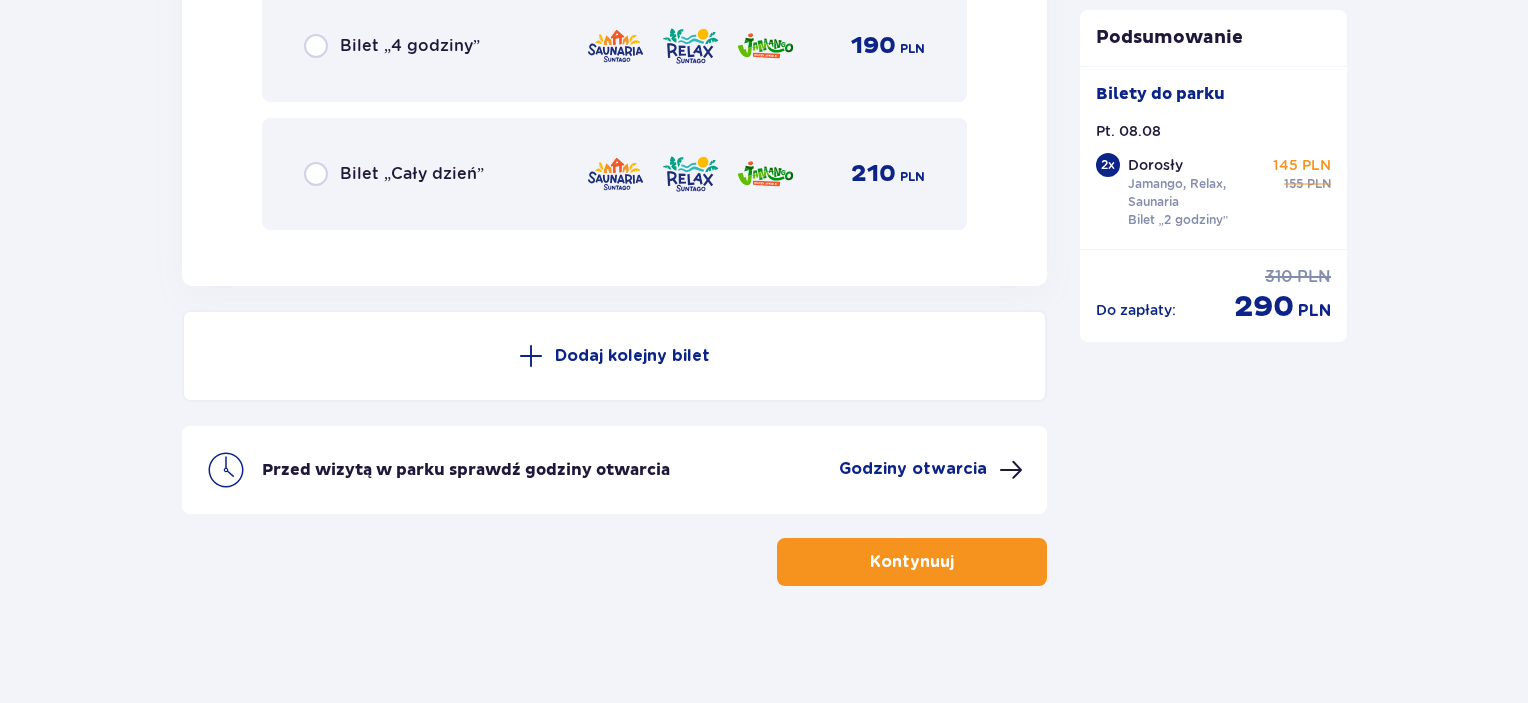 click on "Kontynuuj" at bounding box center [912, 562] 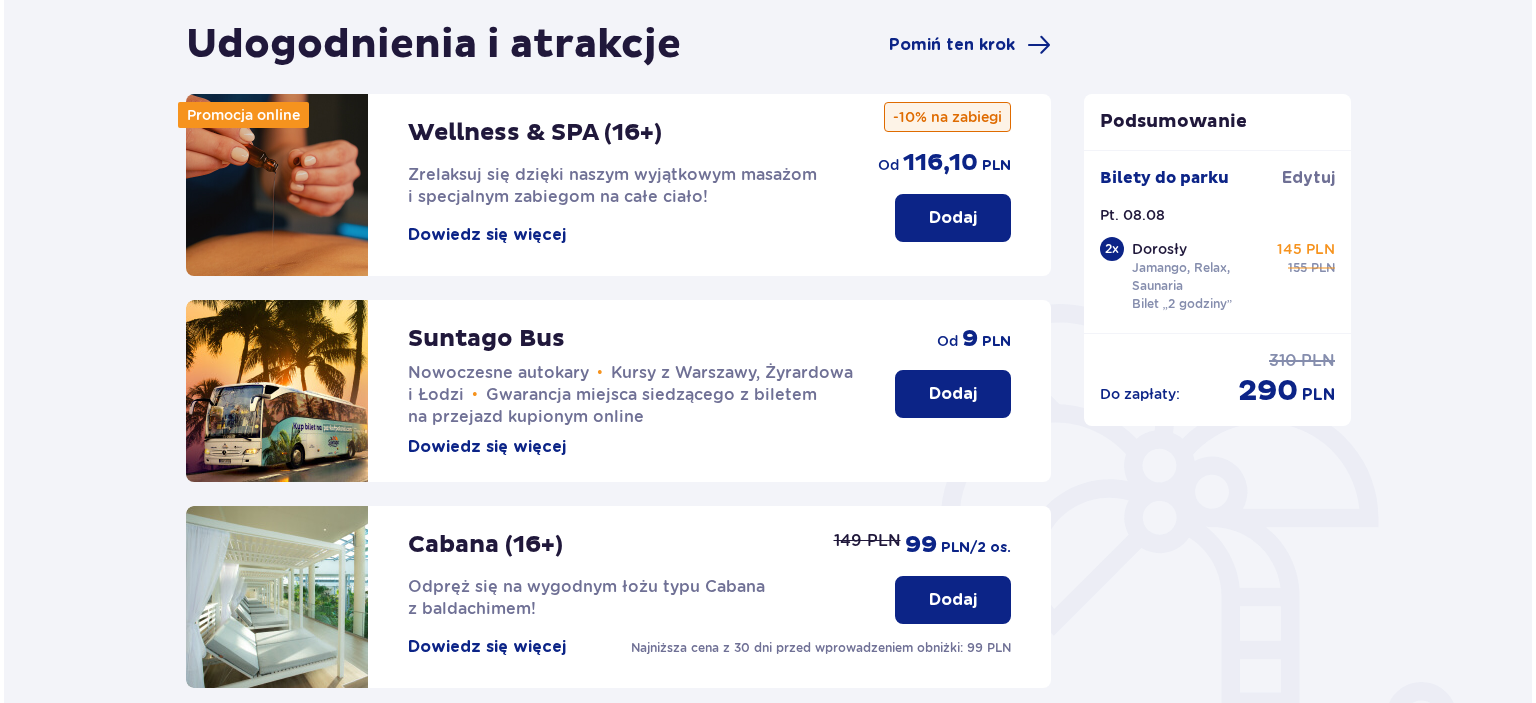 scroll, scrollTop: 200, scrollLeft: 0, axis: vertical 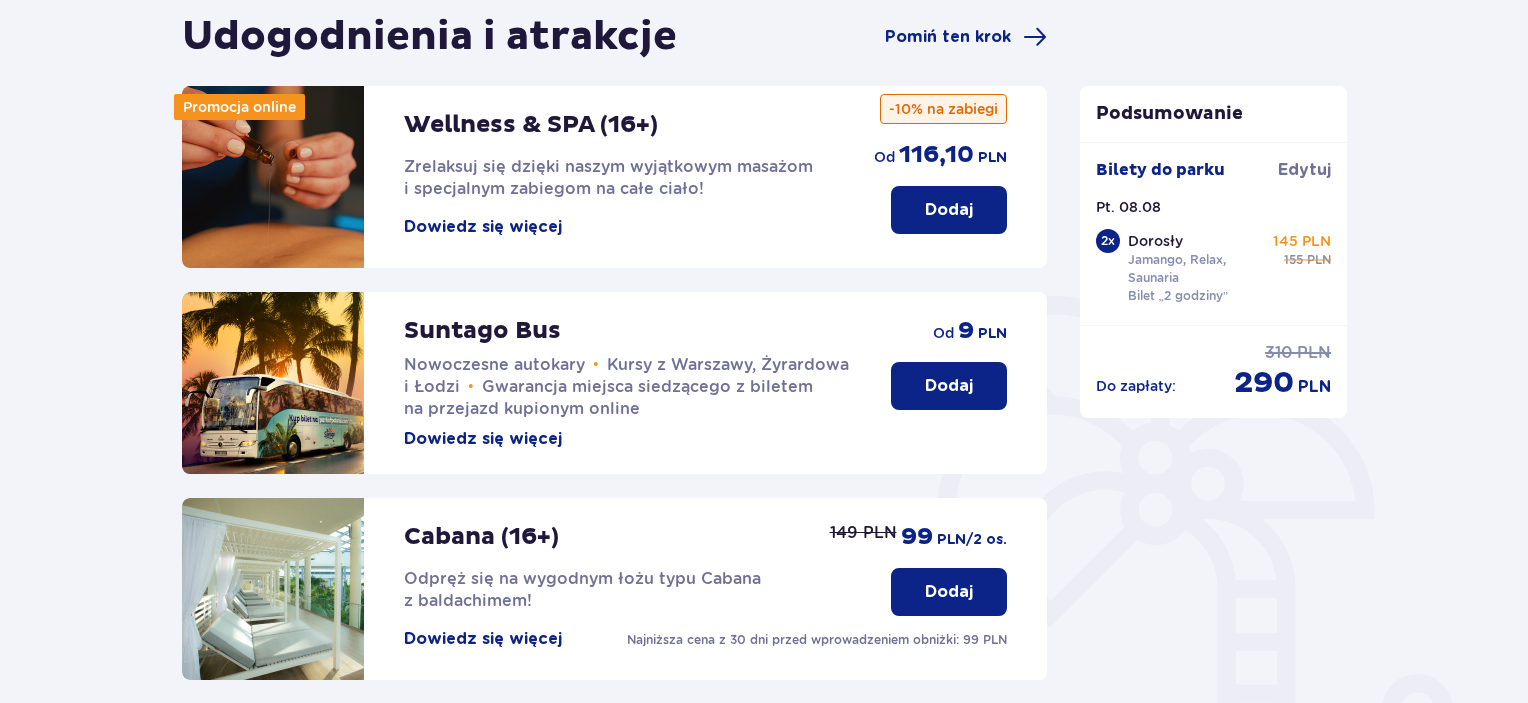 click on "Dowiedz się więcej" at bounding box center [483, 227] 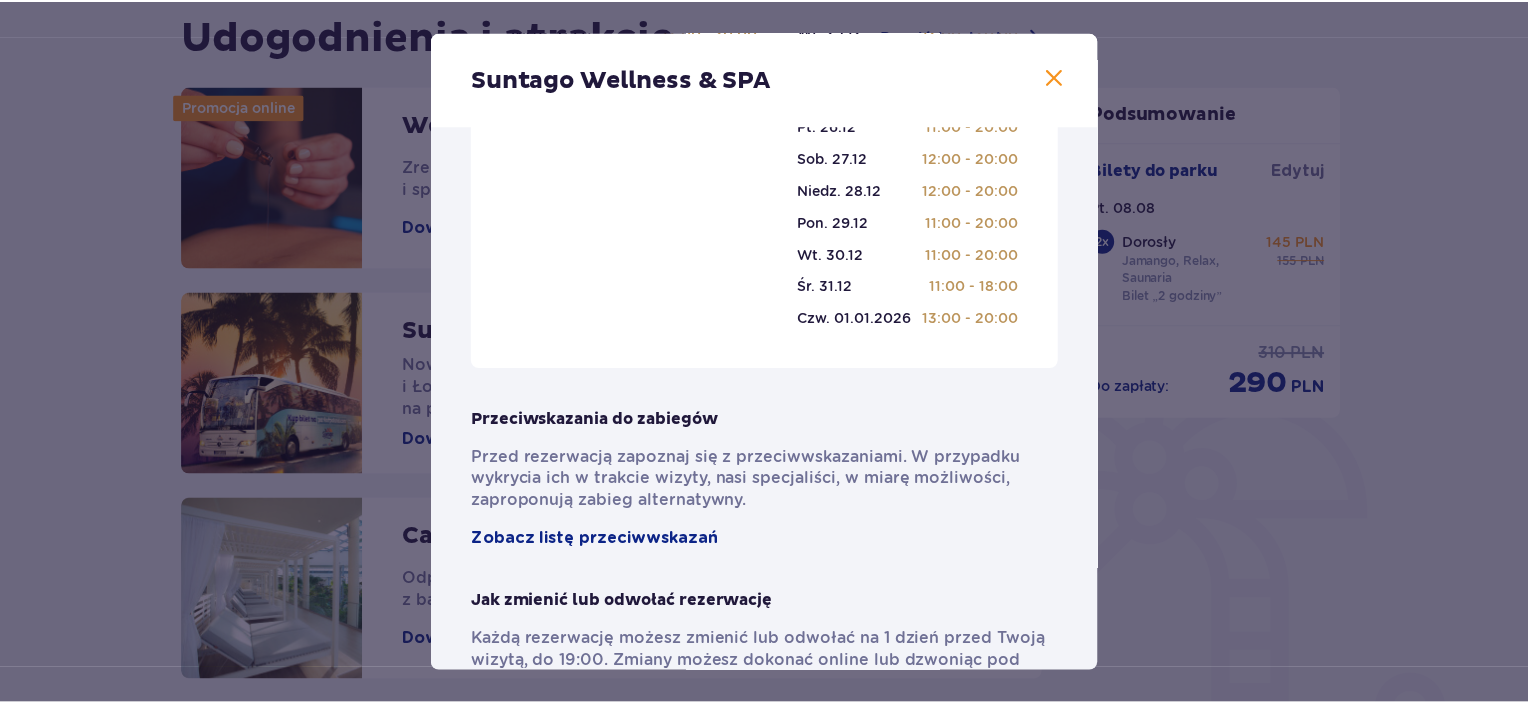 scroll, scrollTop: 1000, scrollLeft: 0, axis: vertical 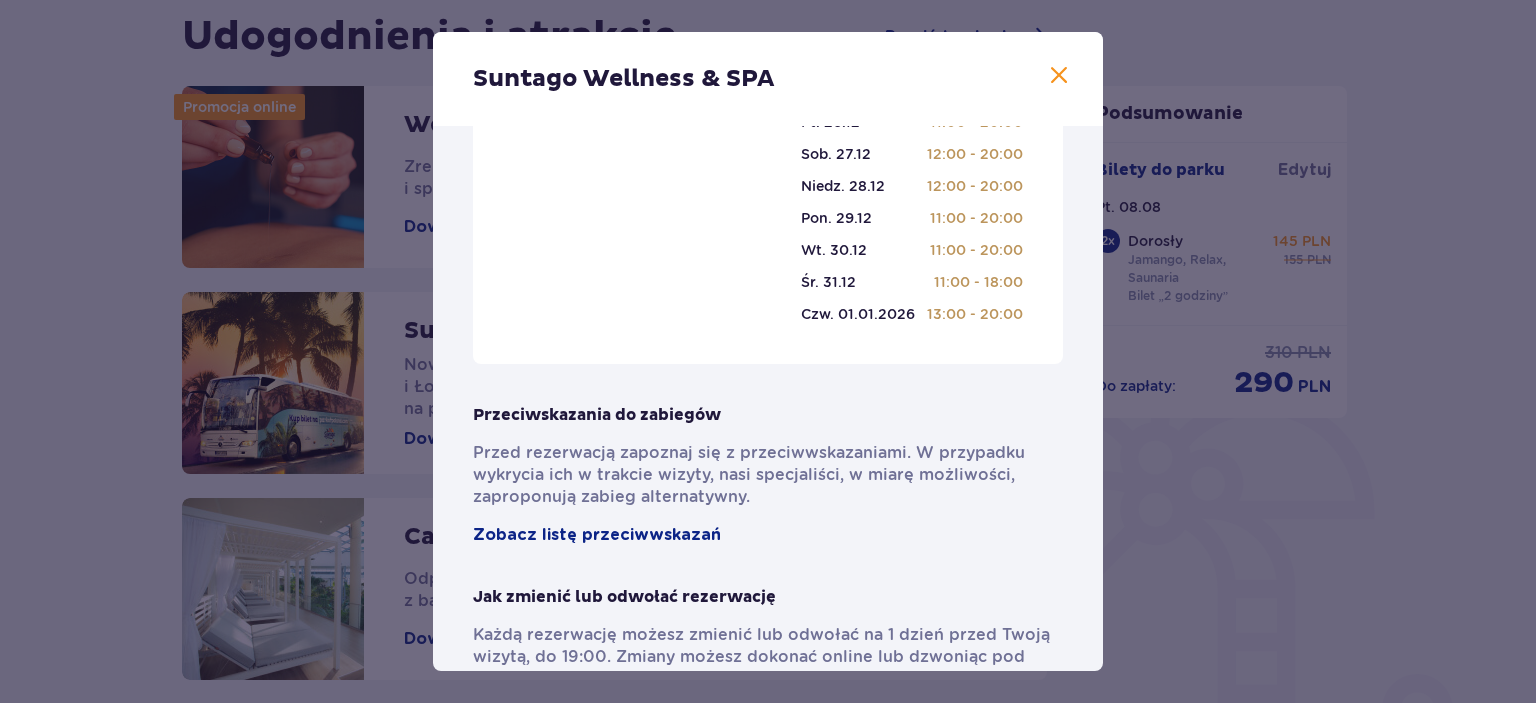 click at bounding box center [1059, 76] 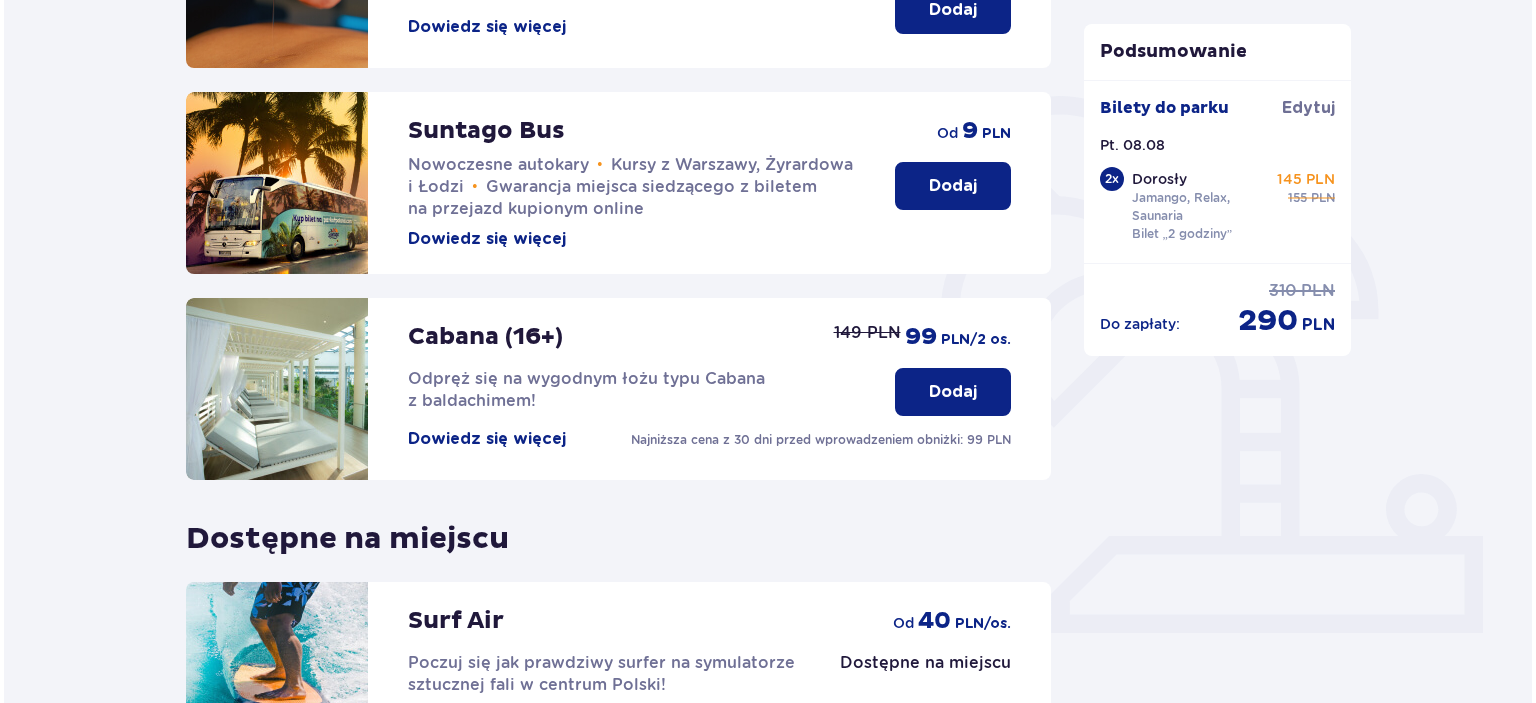 scroll, scrollTop: 200, scrollLeft: 0, axis: vertical 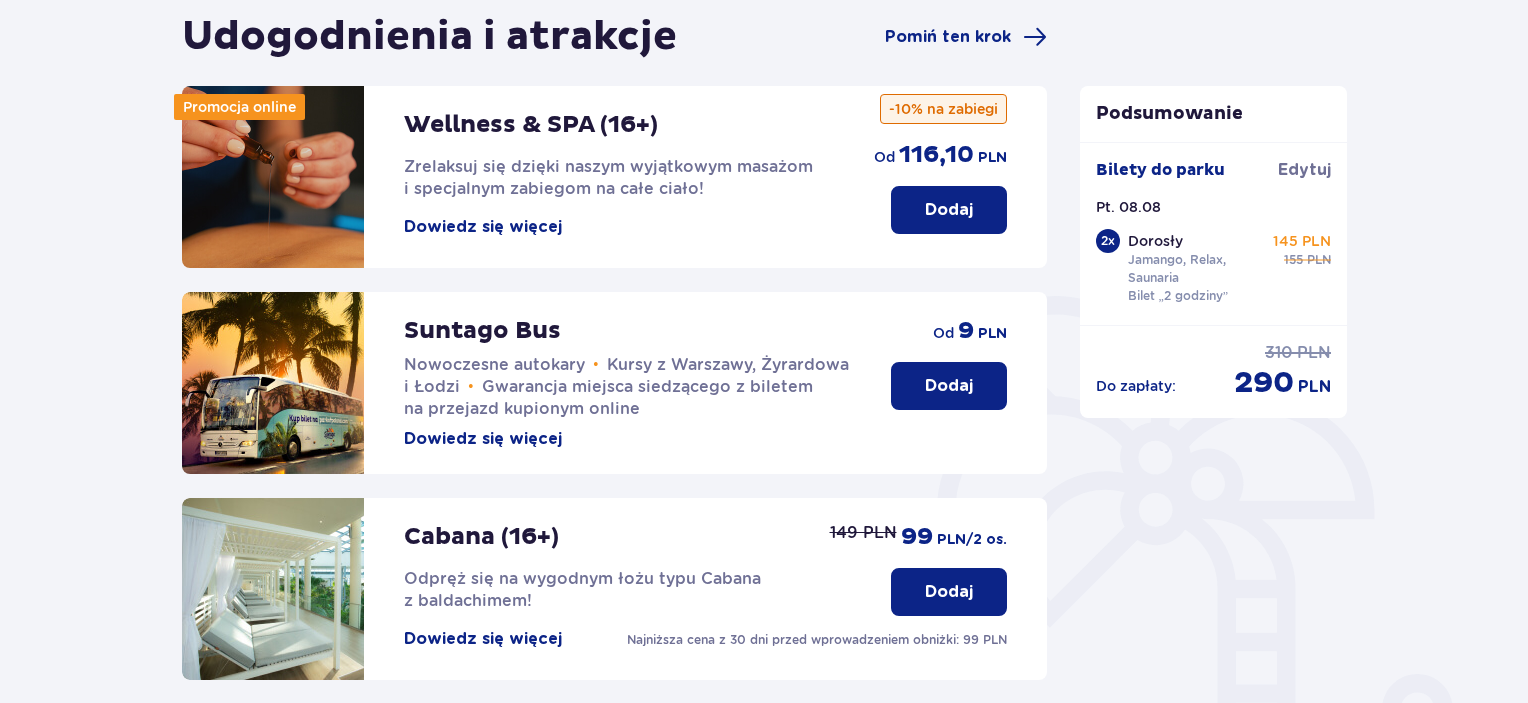 click on "Dowiedz się więcej" at bounding box center [483, 227] 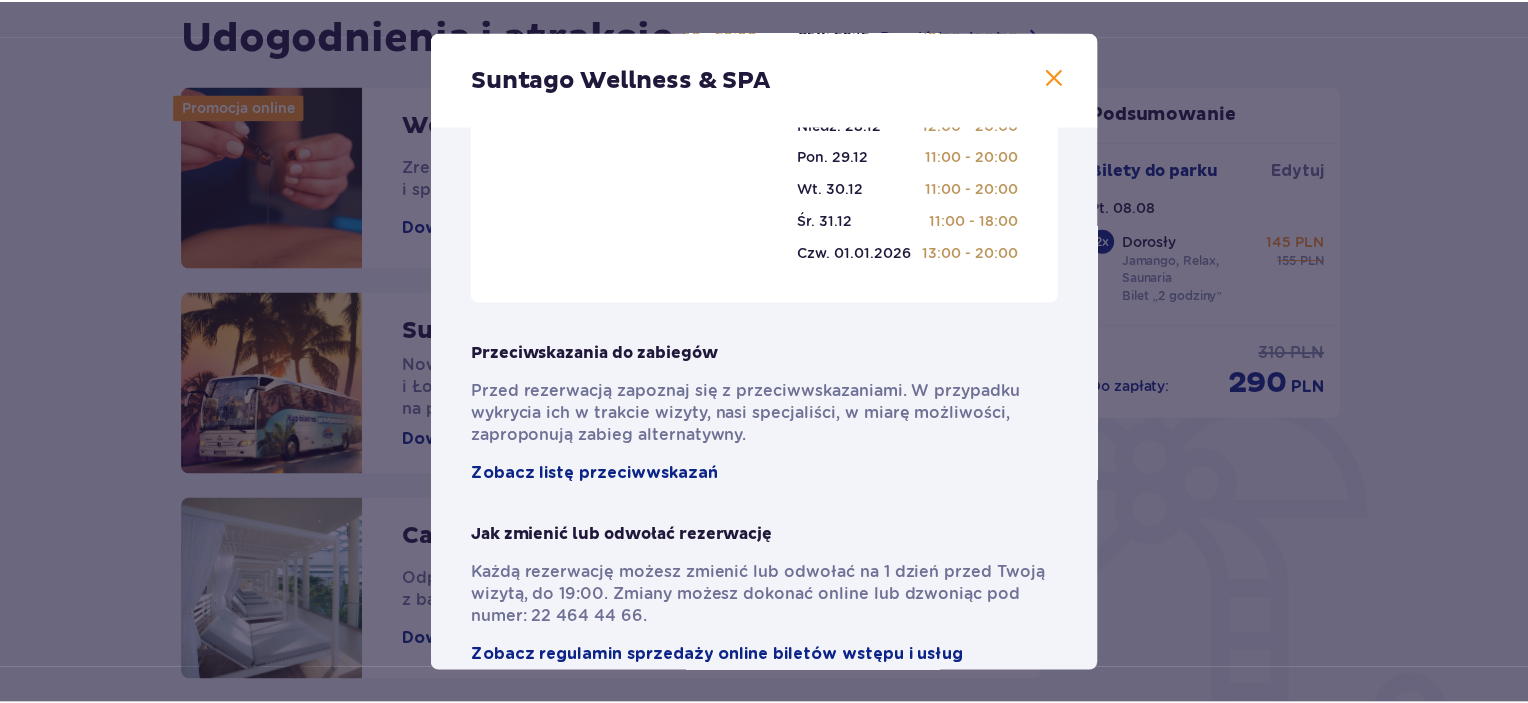 scroll, scrollTop: 1375, scrollLeft: 0, axis: vertical 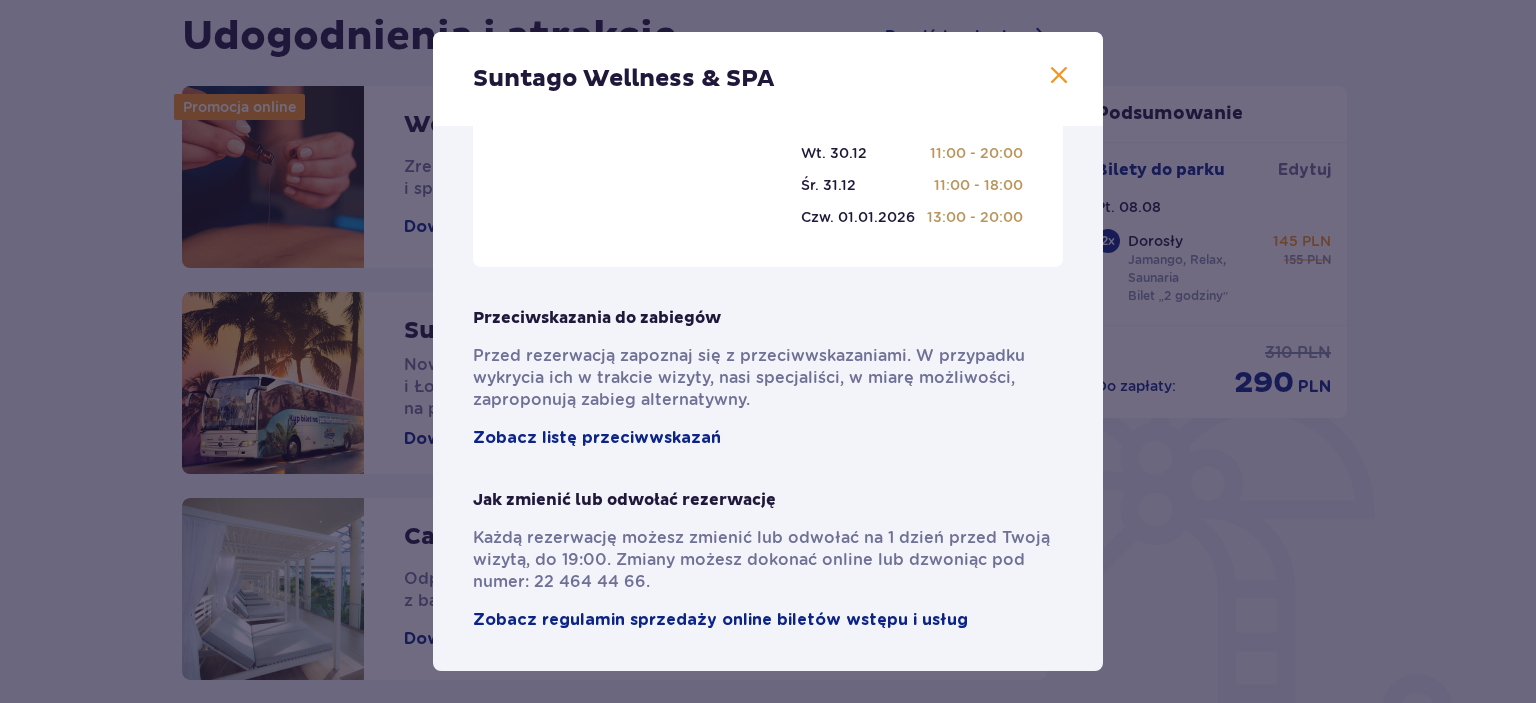click at bounding box center [1059, 76] 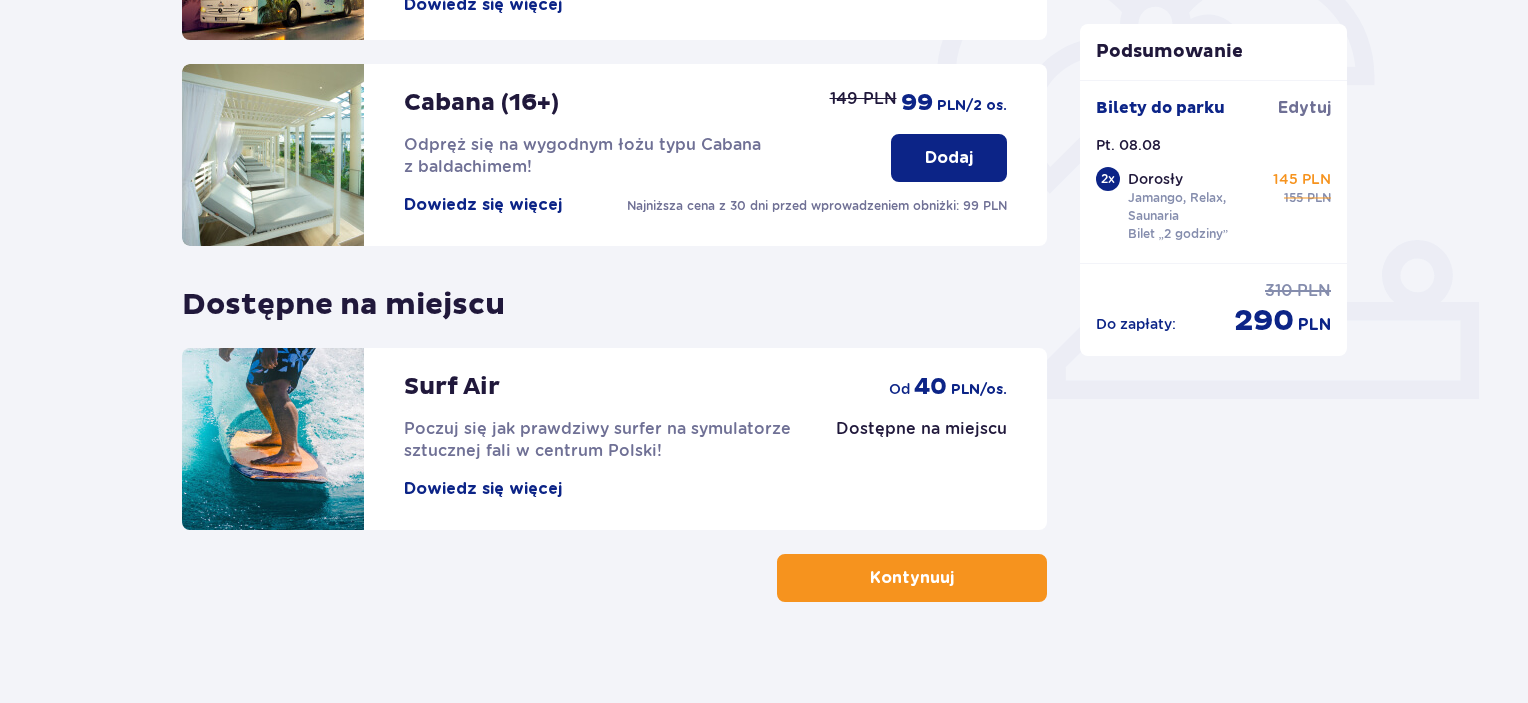 scroll, scrollTop: 652, scrollLeft: 0, axis: vertical 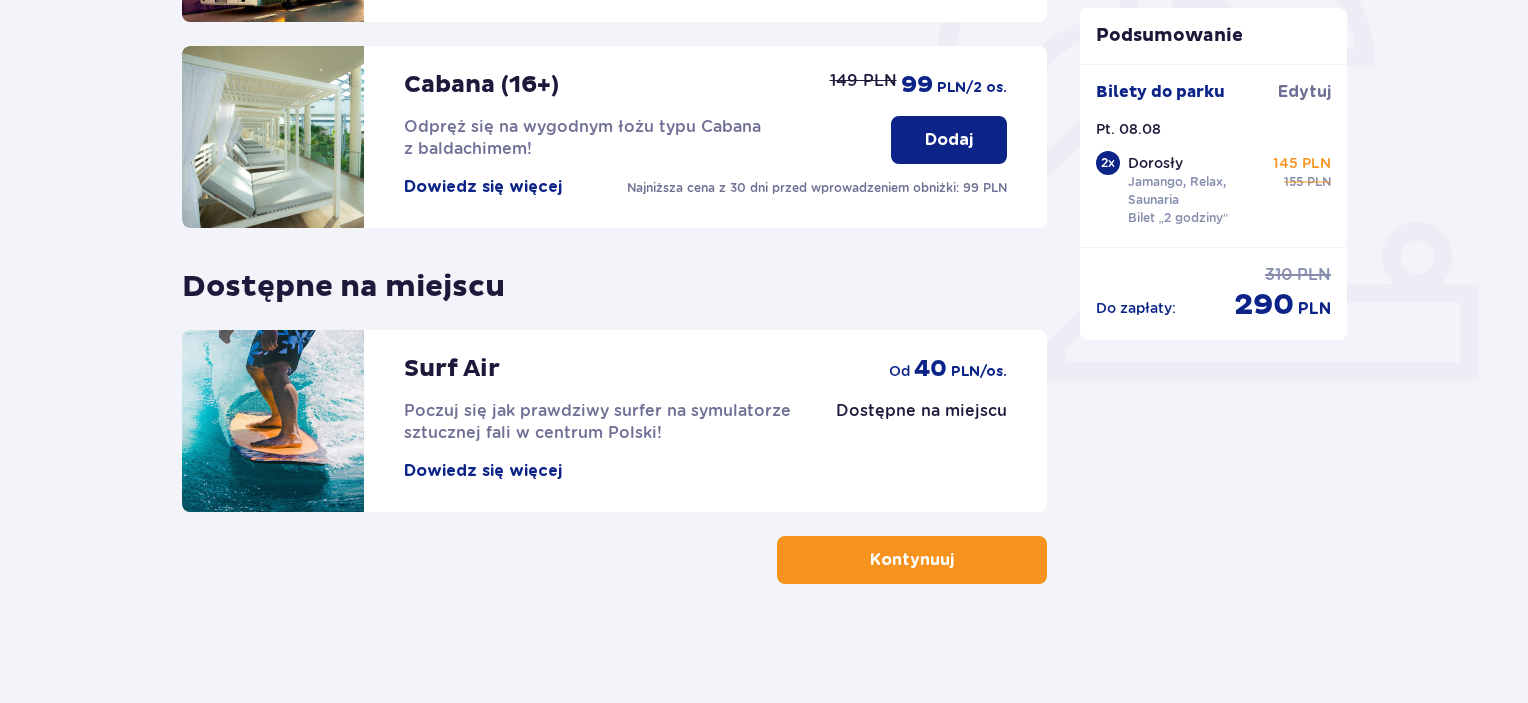 click on "Kontynuuj" at bounding box center [912, 560] 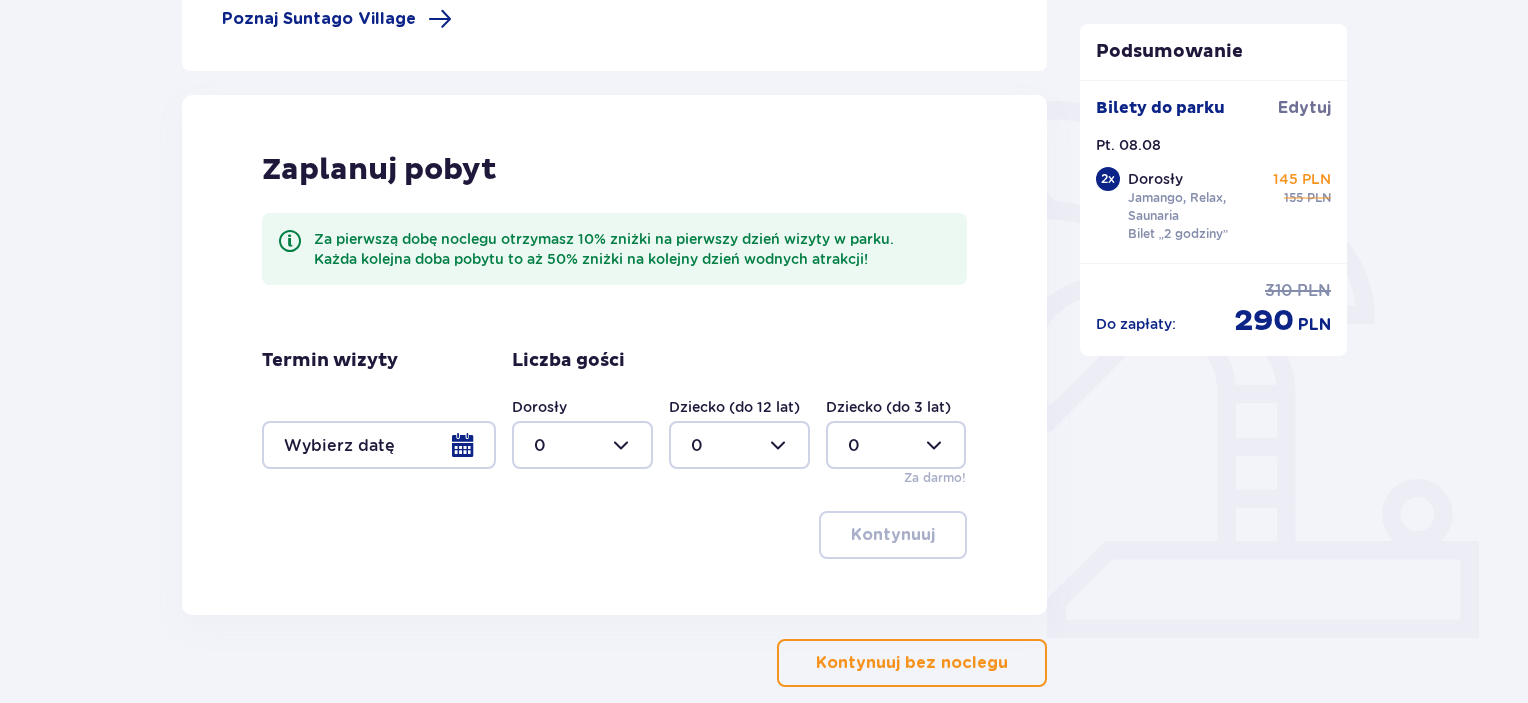 scroll, scrollTop: 400, scrollLeft: 0, axis: vertical 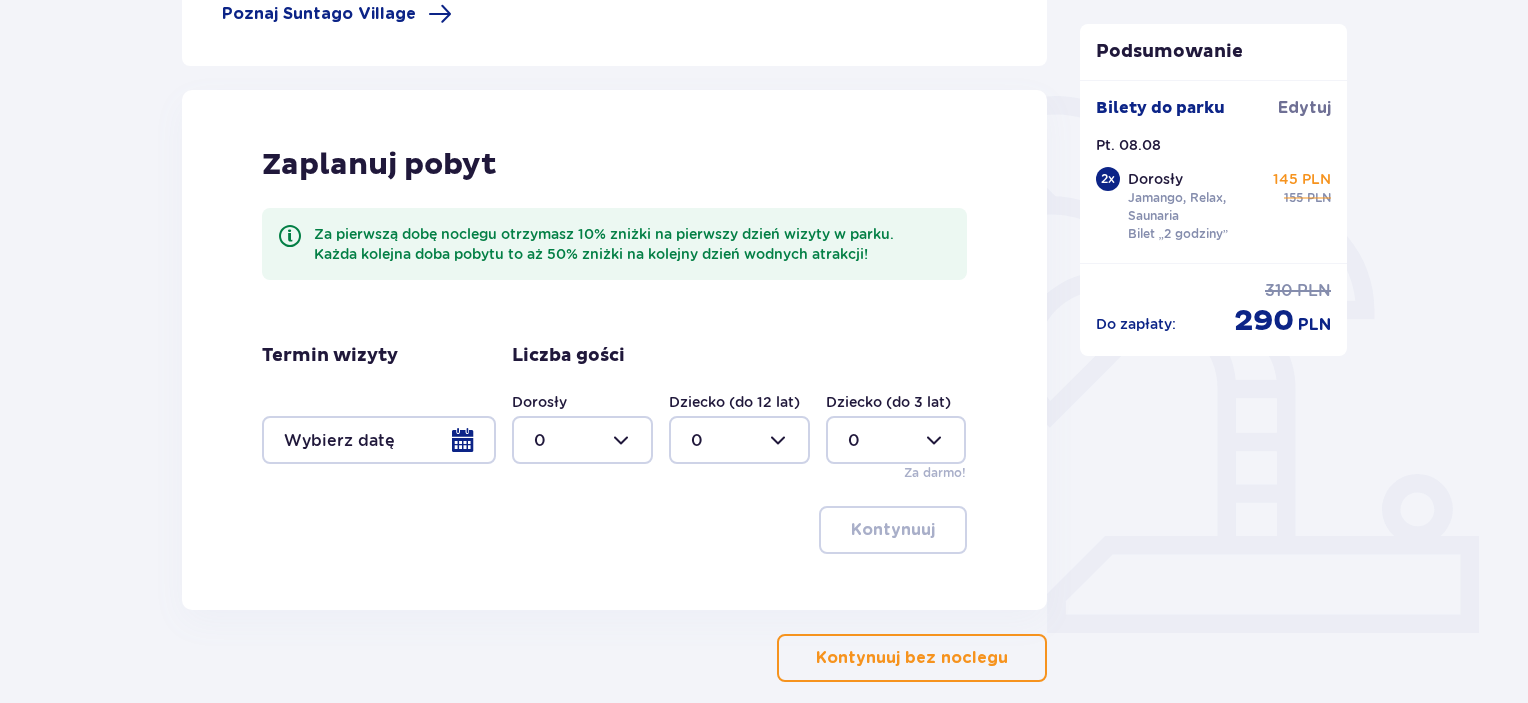 click at bounding box center (379, 440) 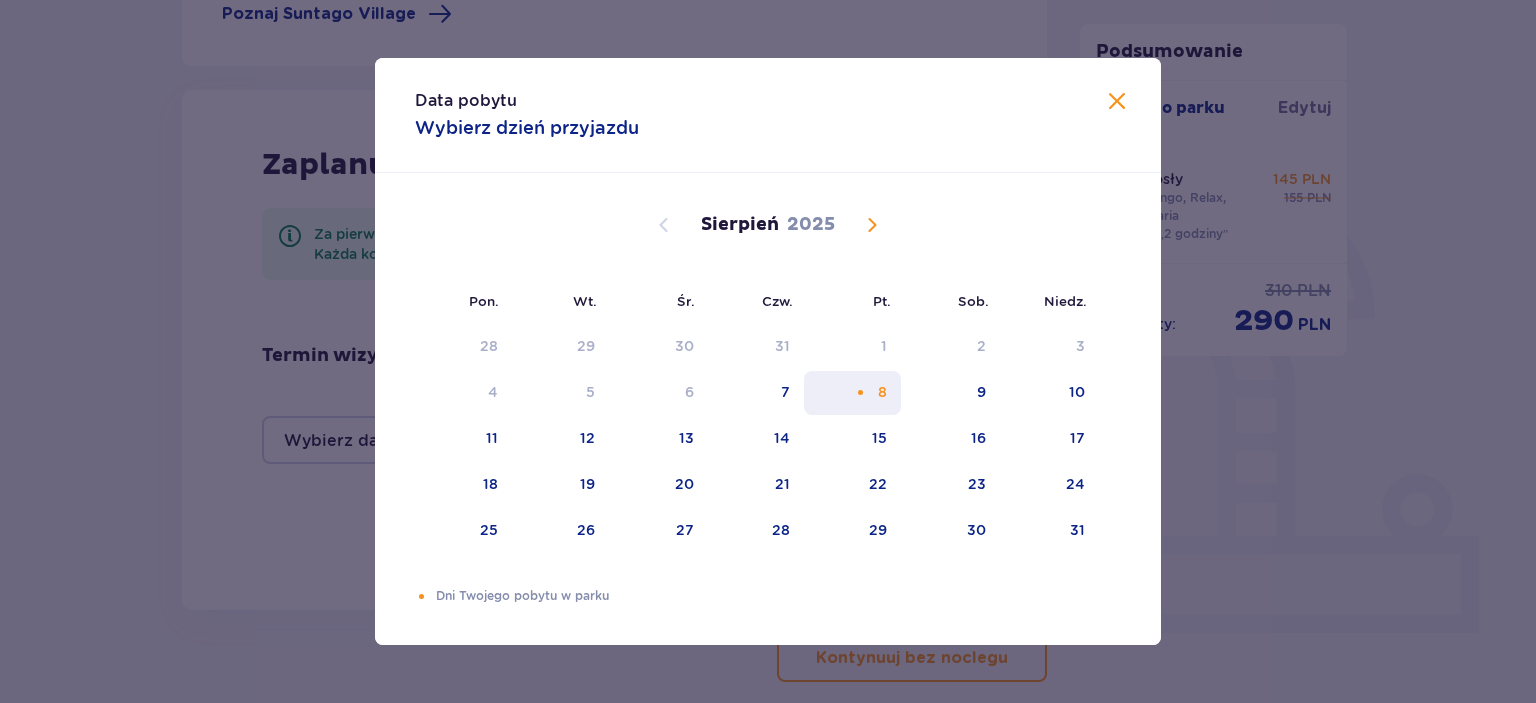 click at bounding box center [860, 392] 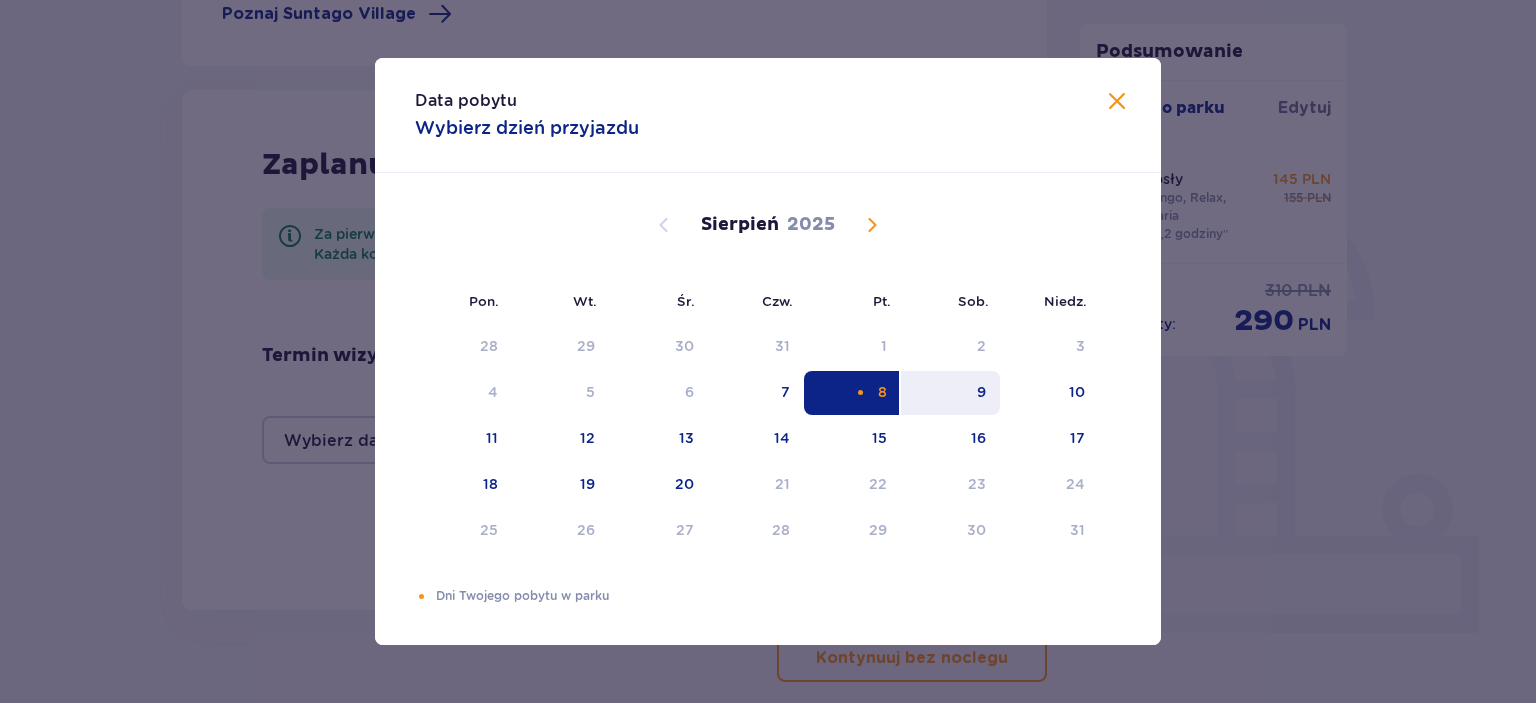 click on "9" at bounding box center [950, 393] 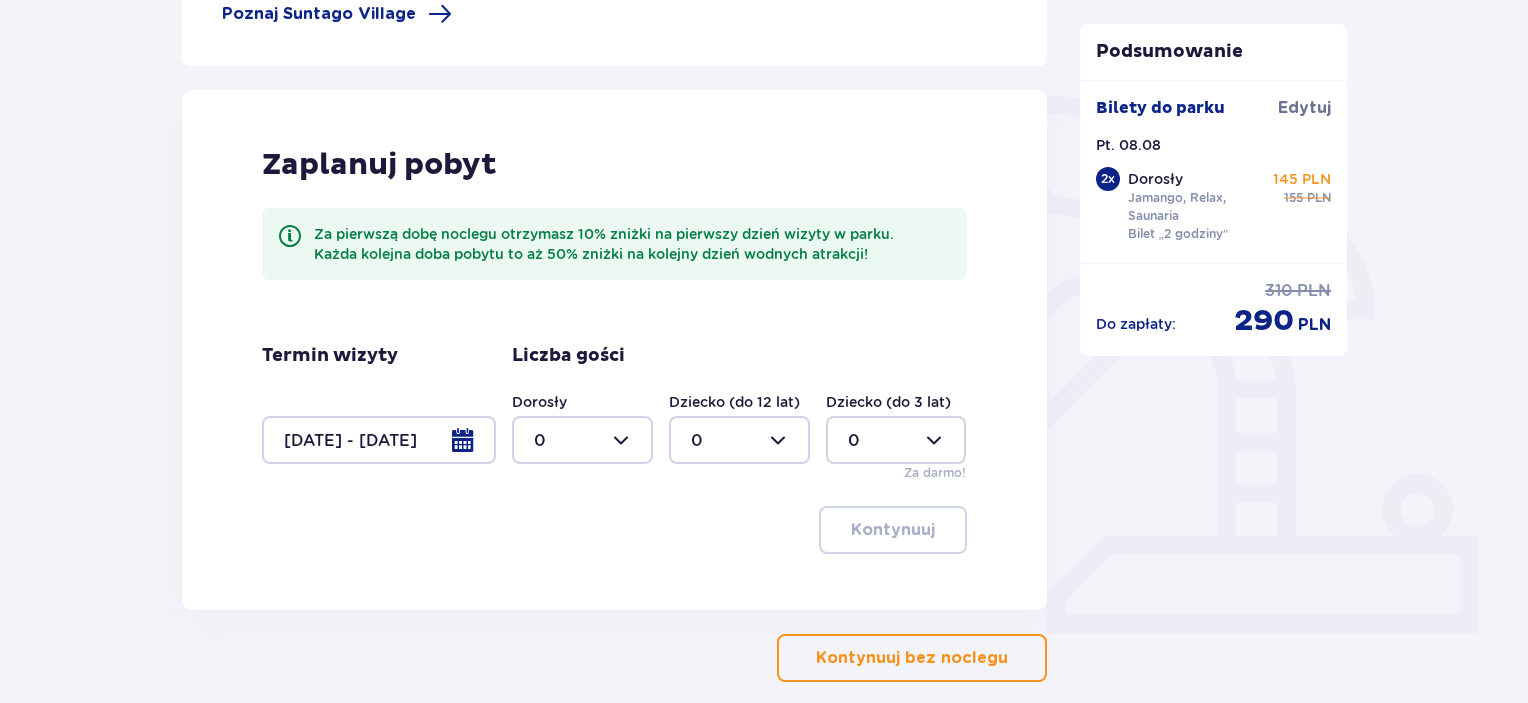 click at bounding box center [582, 440] 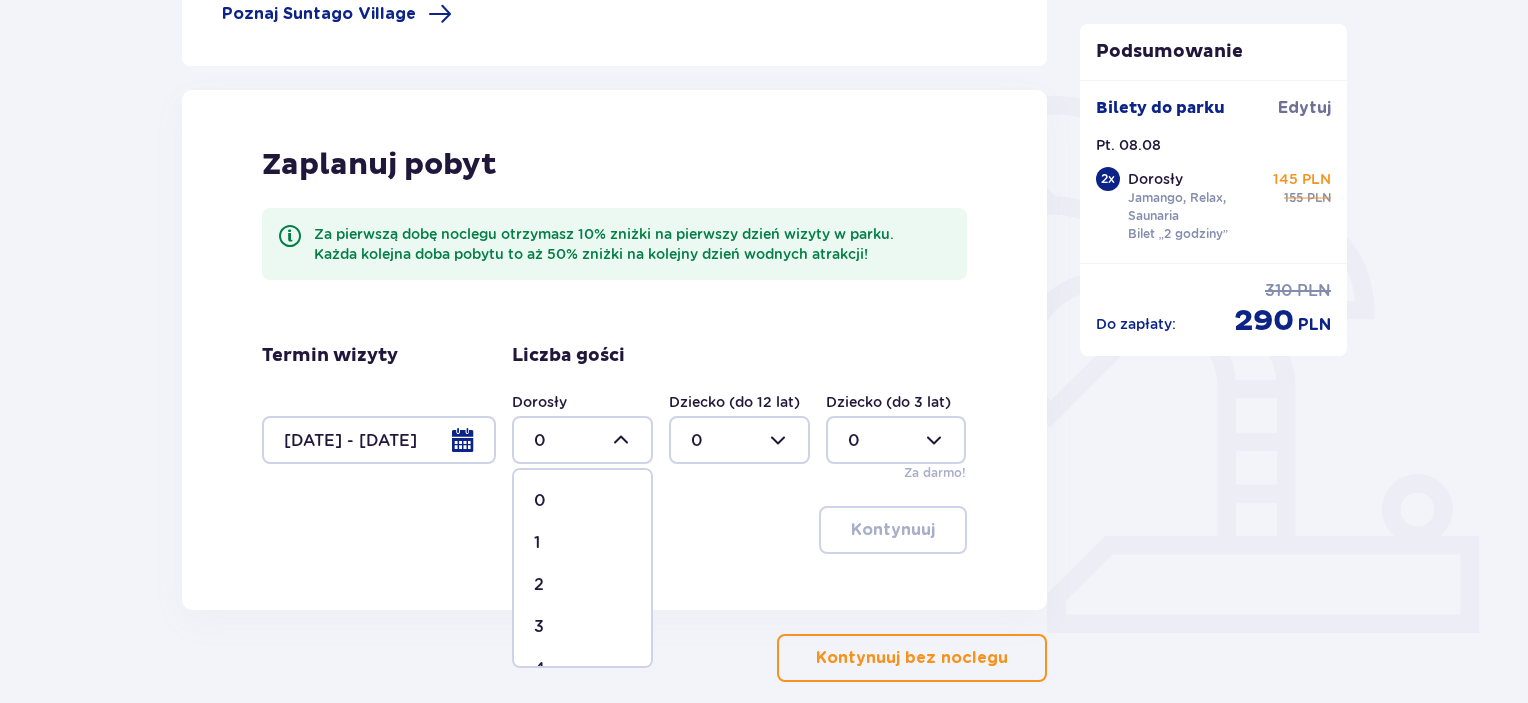 click on "2" at bounding box center [582, 585] 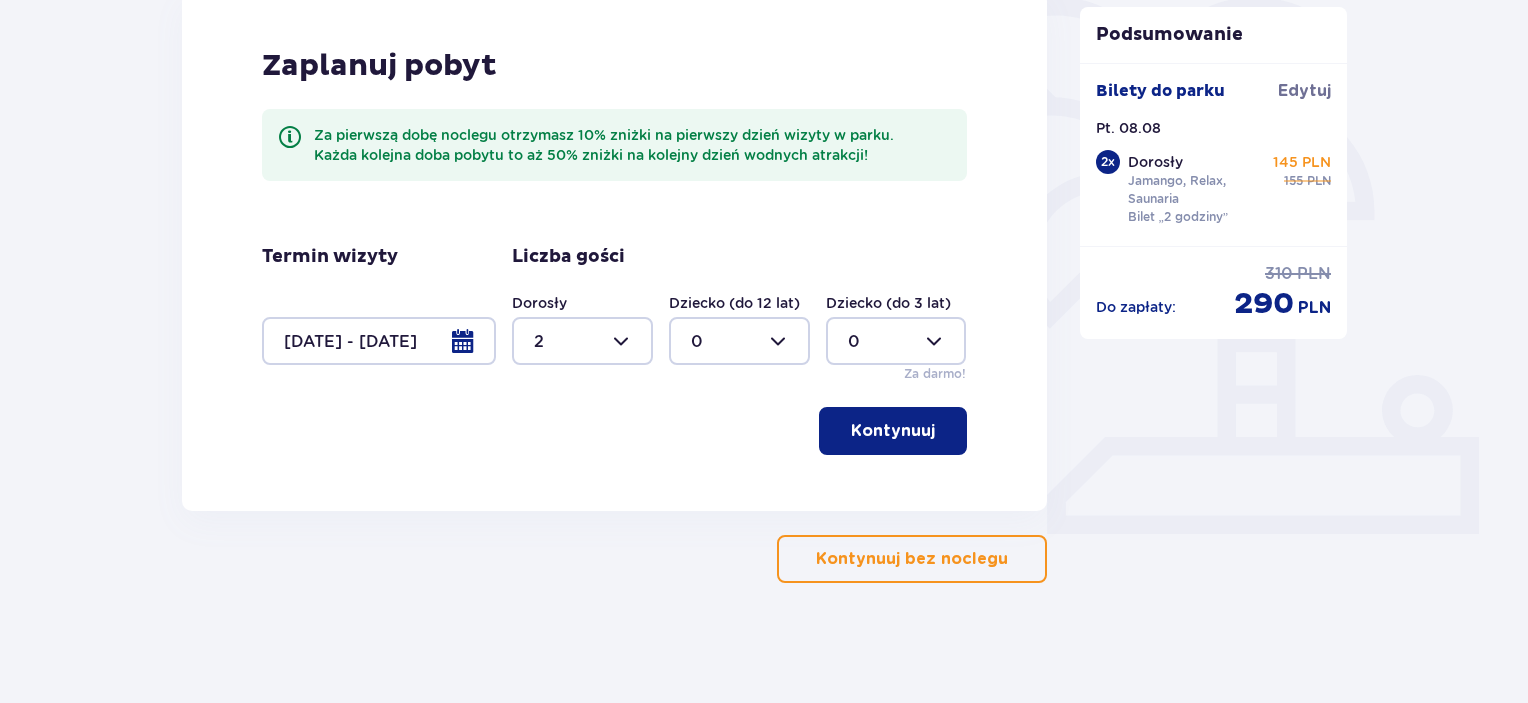 click on "Kontynuuj" at bounding box center (893, 431) 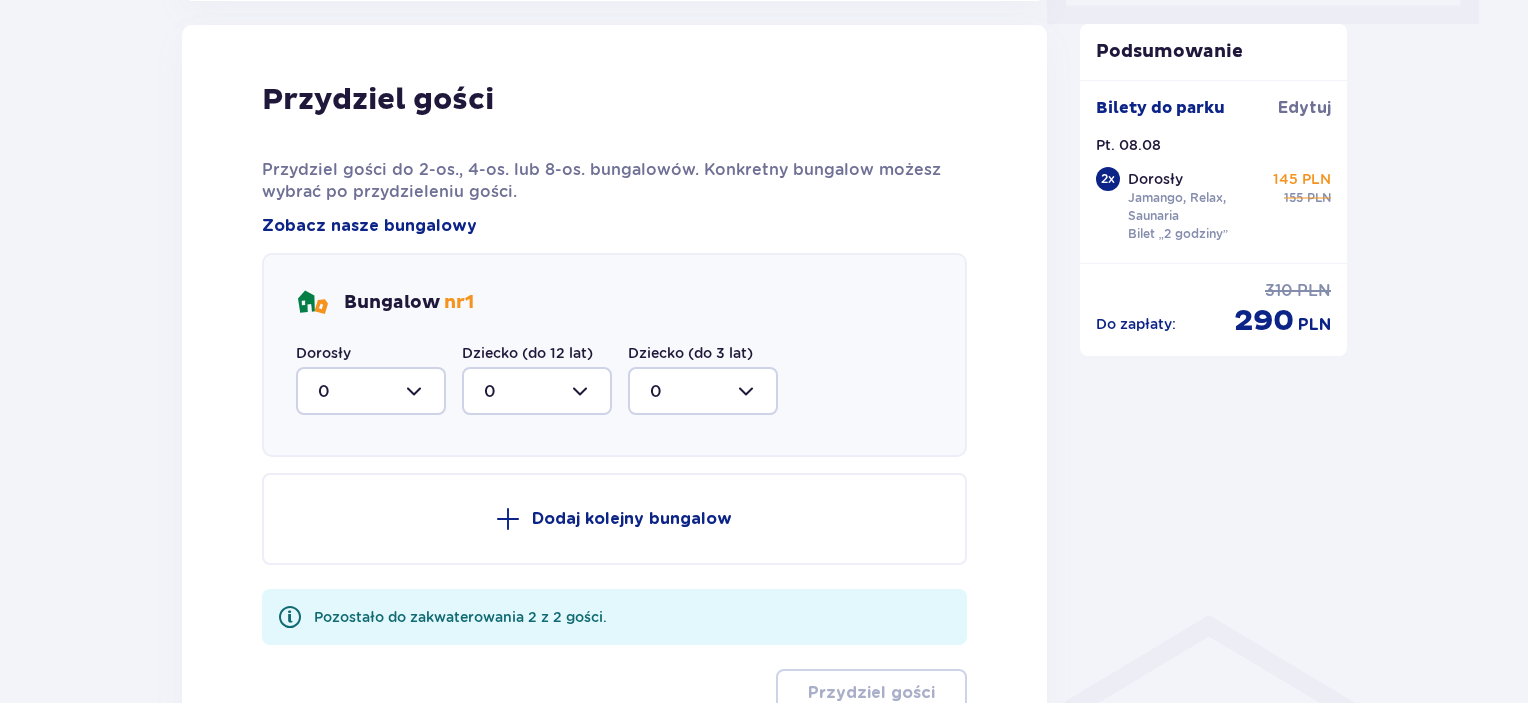 scroll, scrollTop: 1010, scrollLeft: 0, axis: vertical 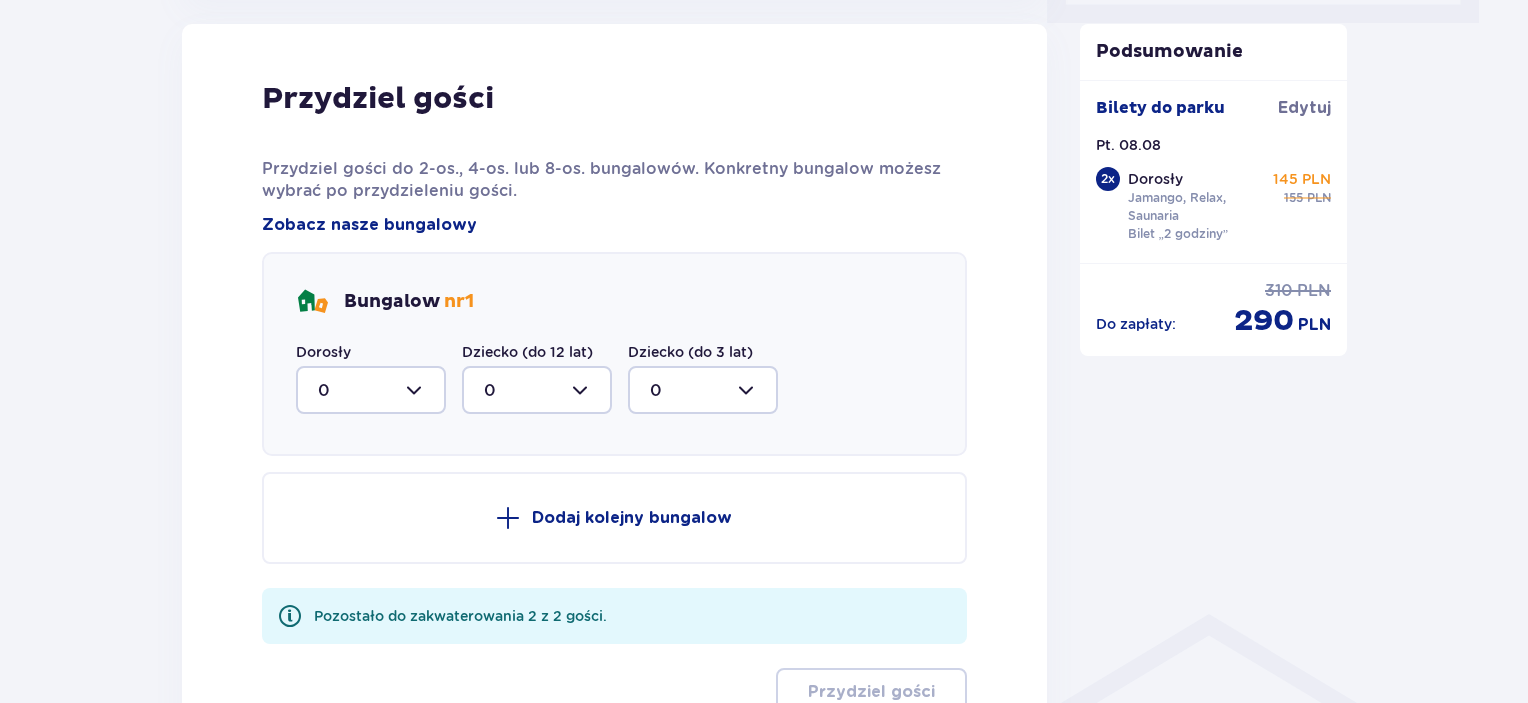 click at bounding box center (371, 390) 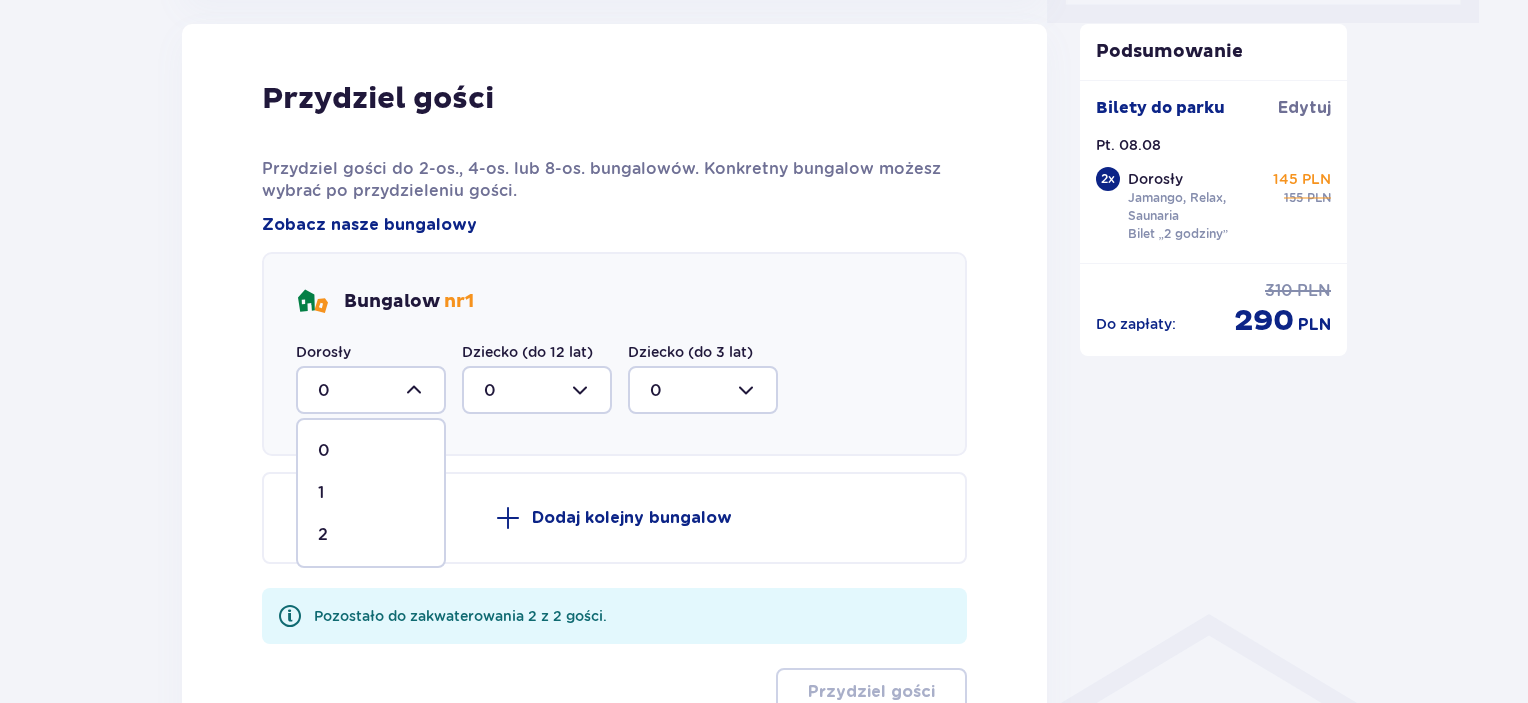 click on "2" at bounding box center [371, 535] 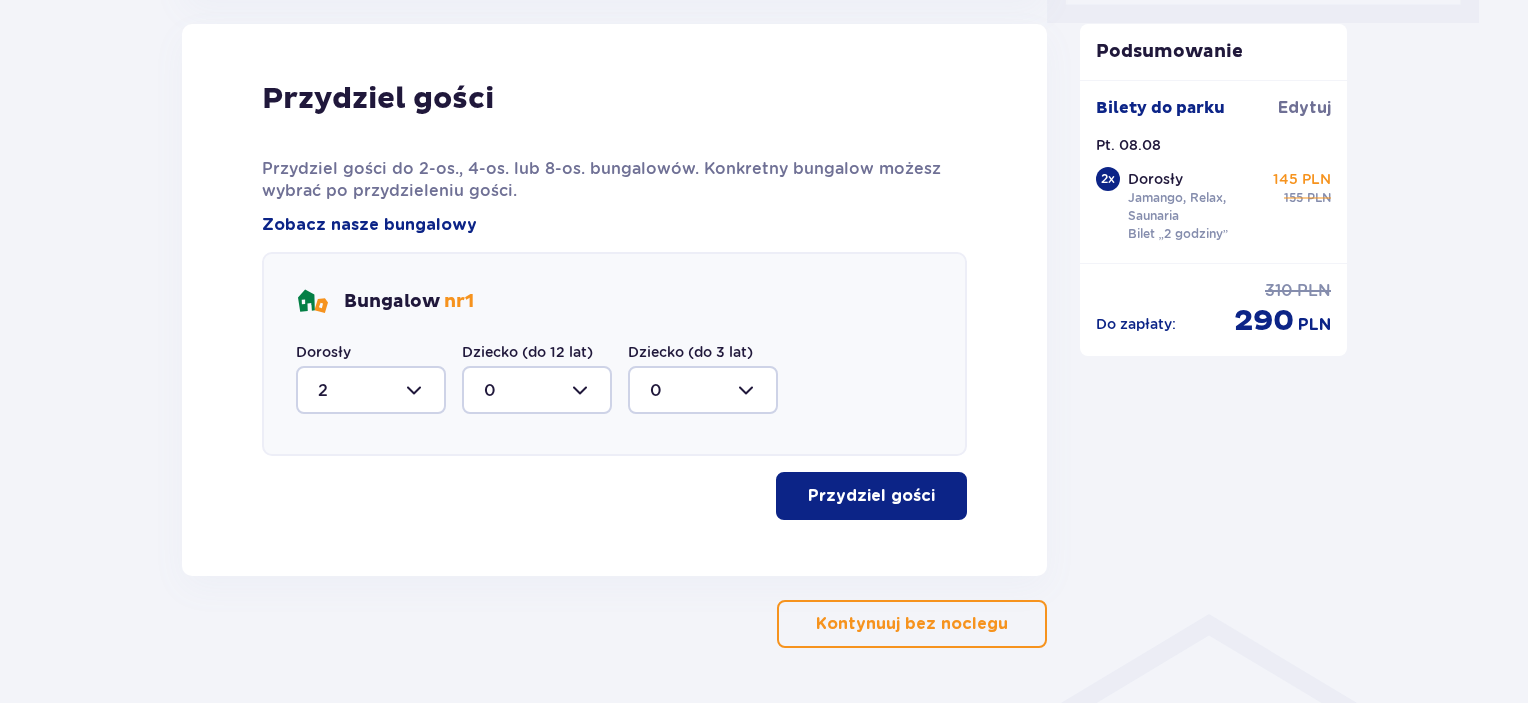 click on "Przydziel gości" at bounding box center [871, 496] 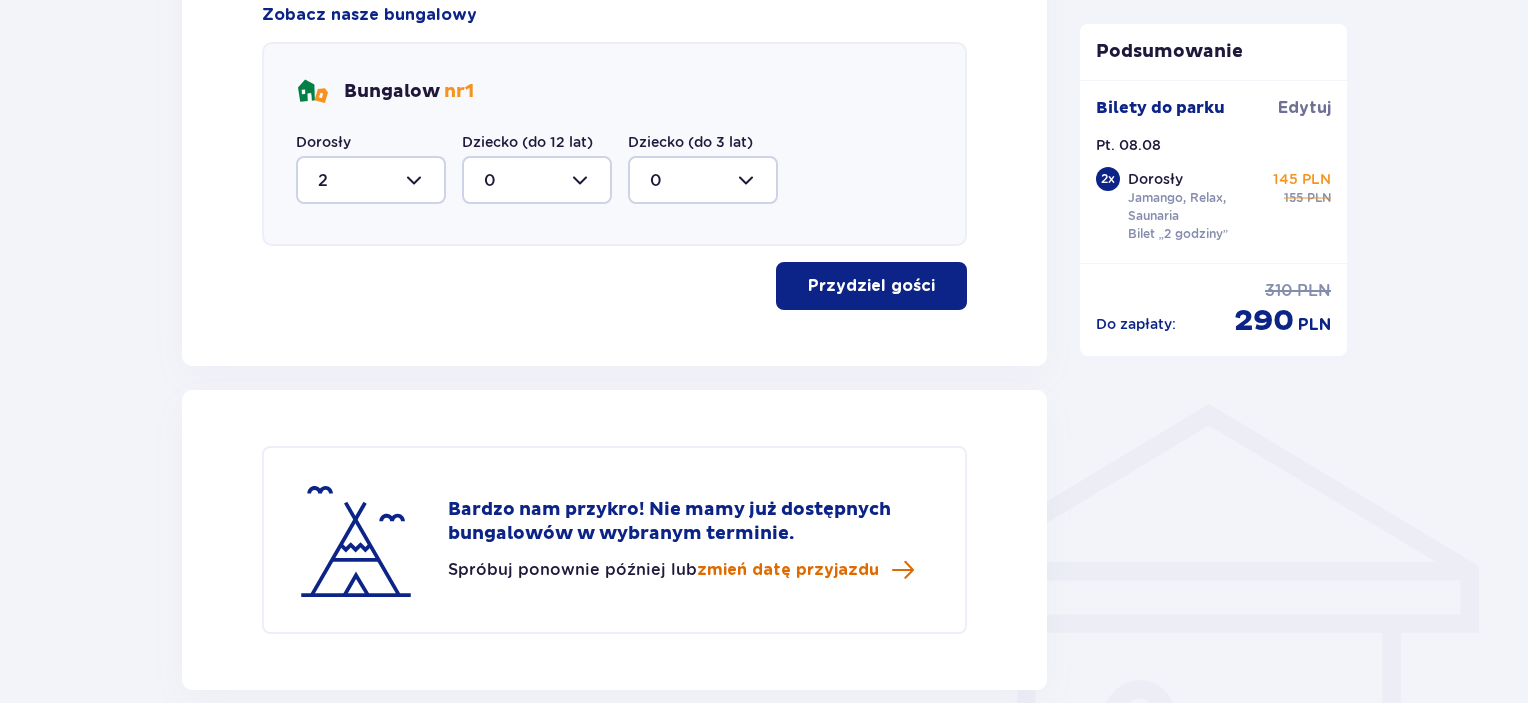 scroll, scrollTop: 1397, scrollLeft: 0, axis: vertical 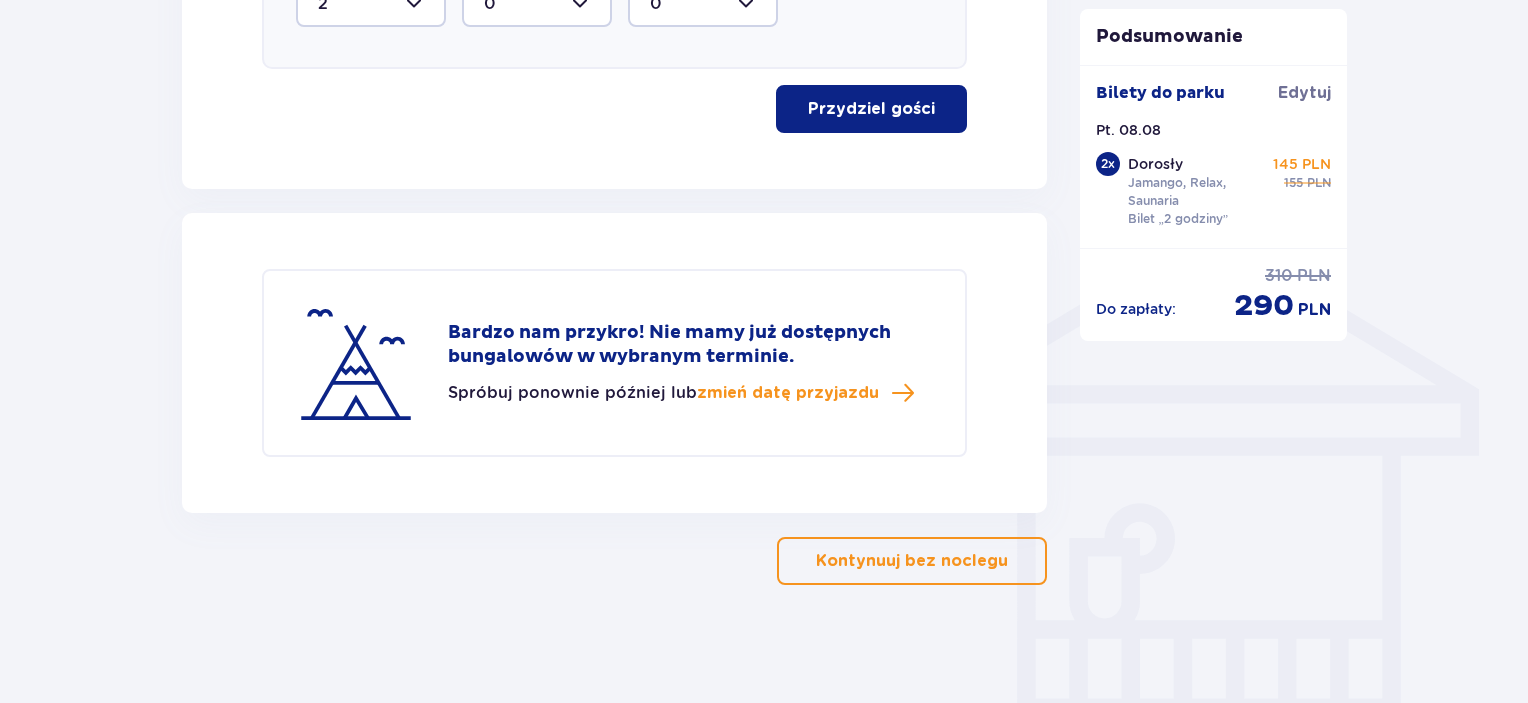 click on "Kontynuuj bez noclegu" at bounding box center [912, 561] 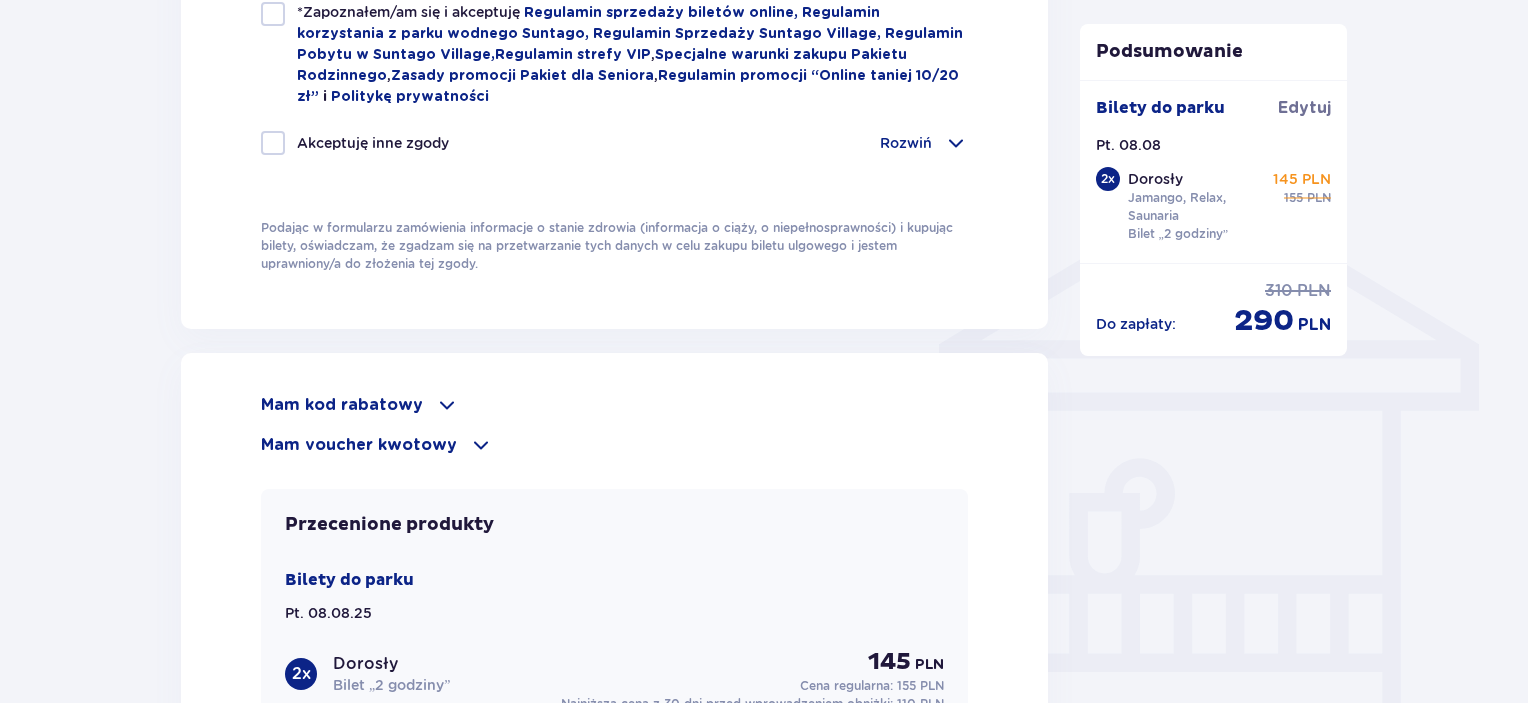 scroll, scrollTop: 1300, scrollLeft: 0, axis: vertical 